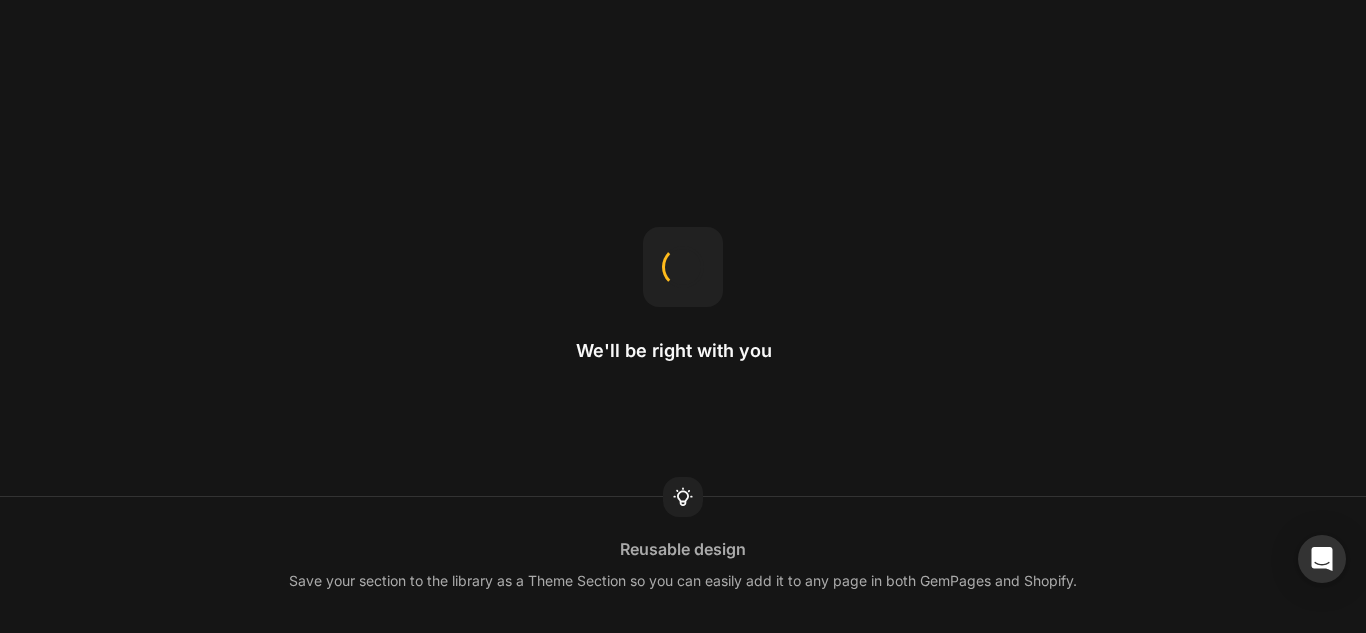 scroll, scrollTop: 0, scrollLeft: 0, axis: both 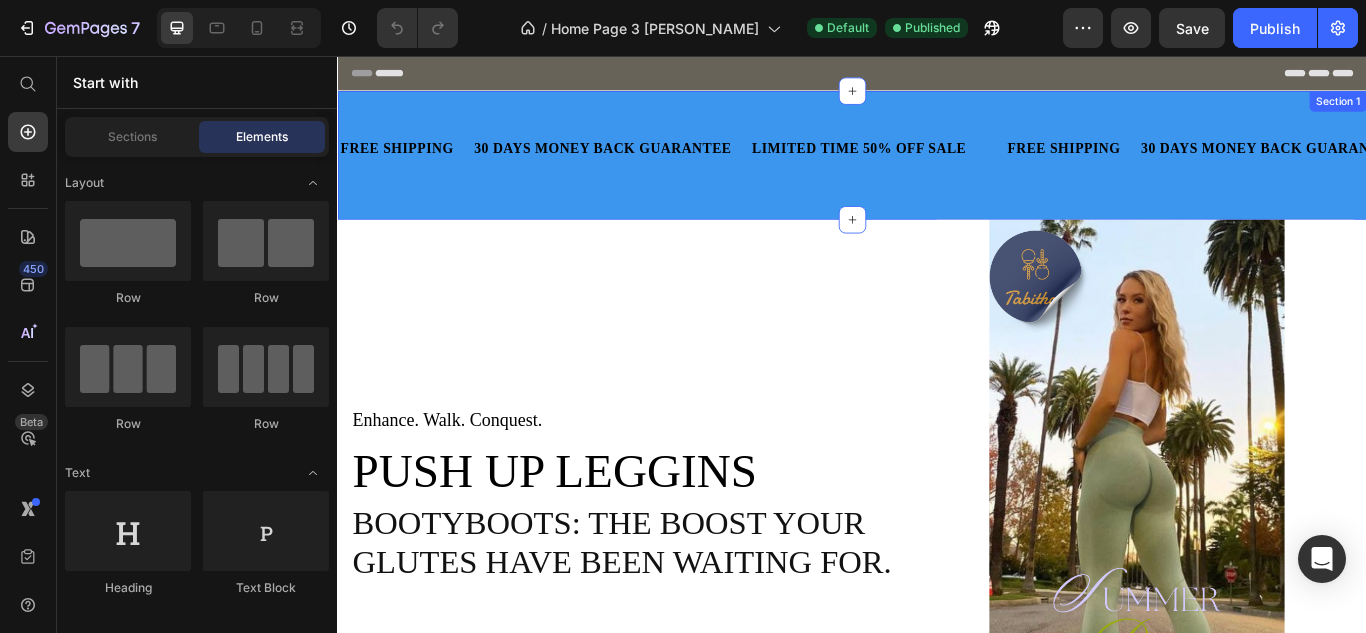 click on "FREE SHIPPING Text 30 DAYS MONEY BACK GUARANTEE Text LIMITED TIME 50% OFF SALE Text Text FREE SHIPPING Text 30 DAYS MONEY BACK GUARANTEE Text LIMITED TIME 50% OFF SALE Text Text FREE SHIPPING Text 30 DAYS MONEY BACK GUARANTEE Text LIMITED TIME 50% OFF SALE Text Text FREE SHIPPING Text 30 DAYS MONEY BACK GUARANTEE Text LIMITED TIME 50% OFF SALE Text Text FREE SHIPPING Text 30 DAYS MONEY BACK GUARANTEE Text LIMITED TIME 50% OFF SALE Text Text FREE SHIPPING Text 30 DAYS MONEY BACK GUARANTEE Text LIMITED TIME 50% OFF SALE Text Text Marquee" at bounding box center [937, 172] 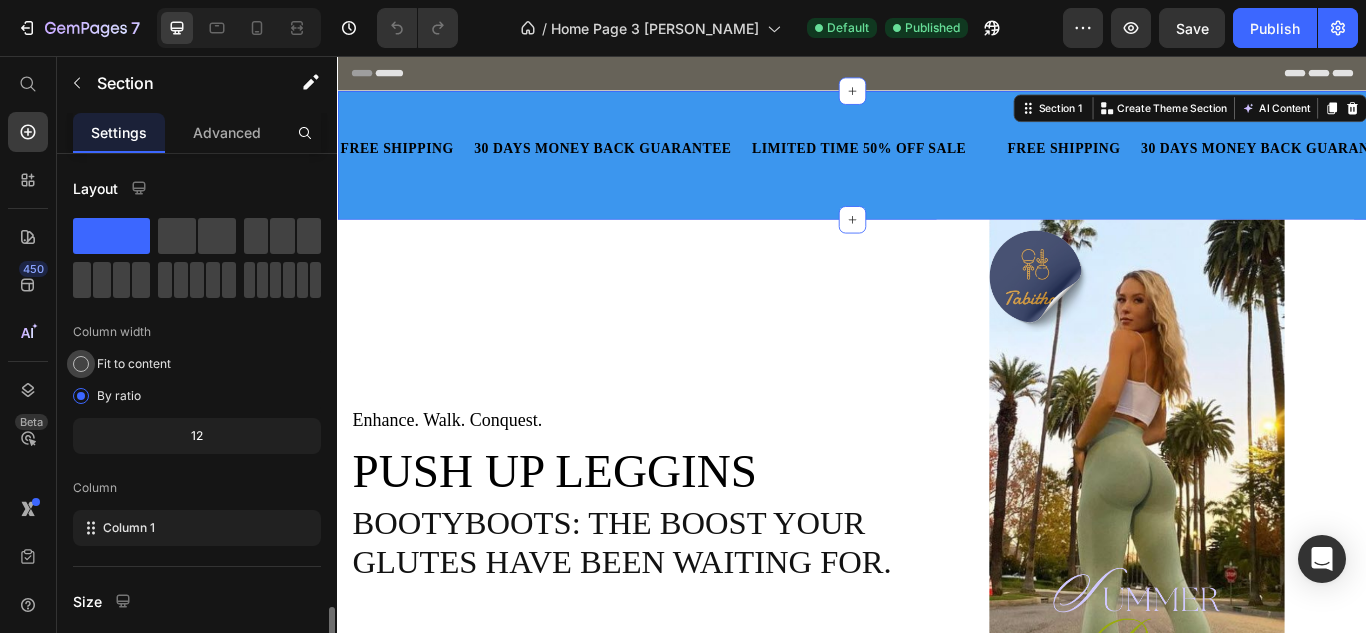 scroll, scrollTop: 272, scrollLeft: 0, axis: vertical 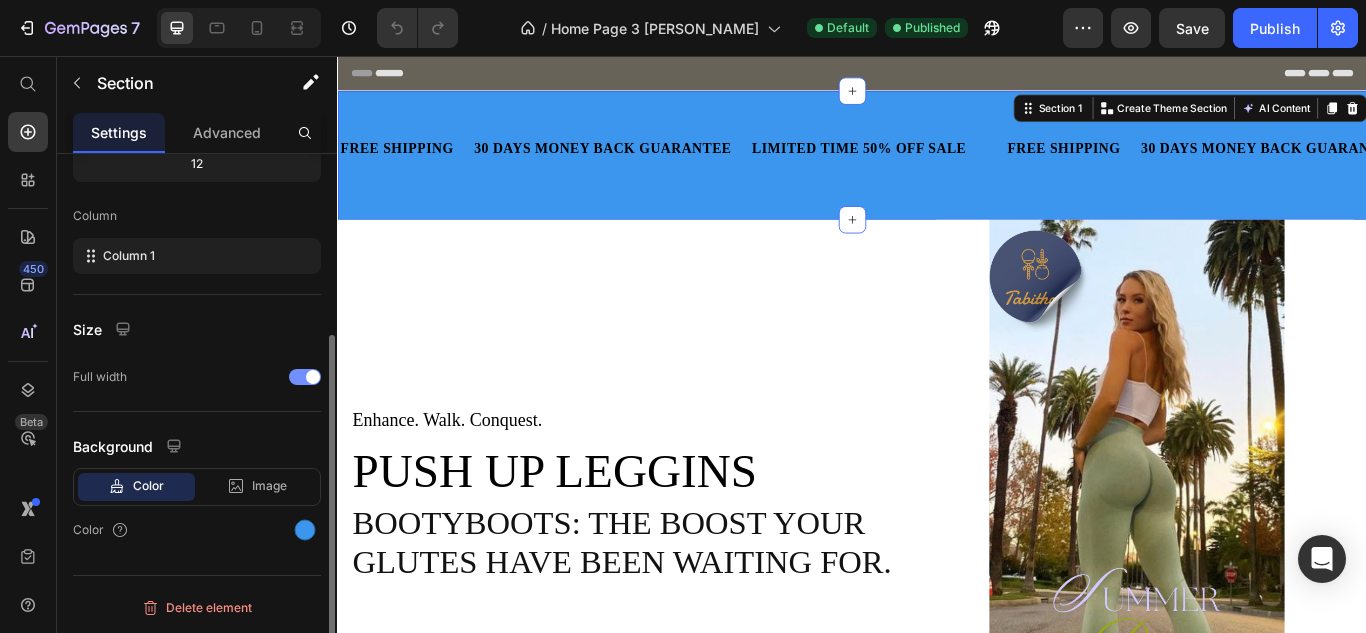 click on "Full width" 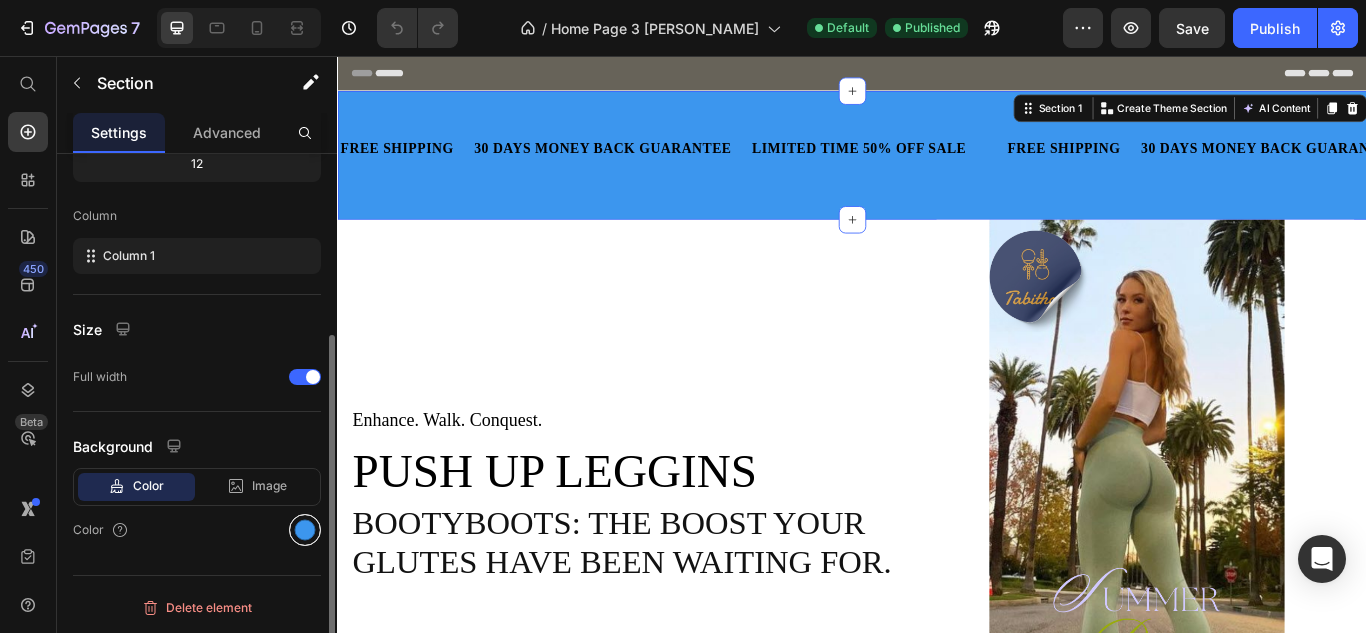 click at bounding box center (305, 530) 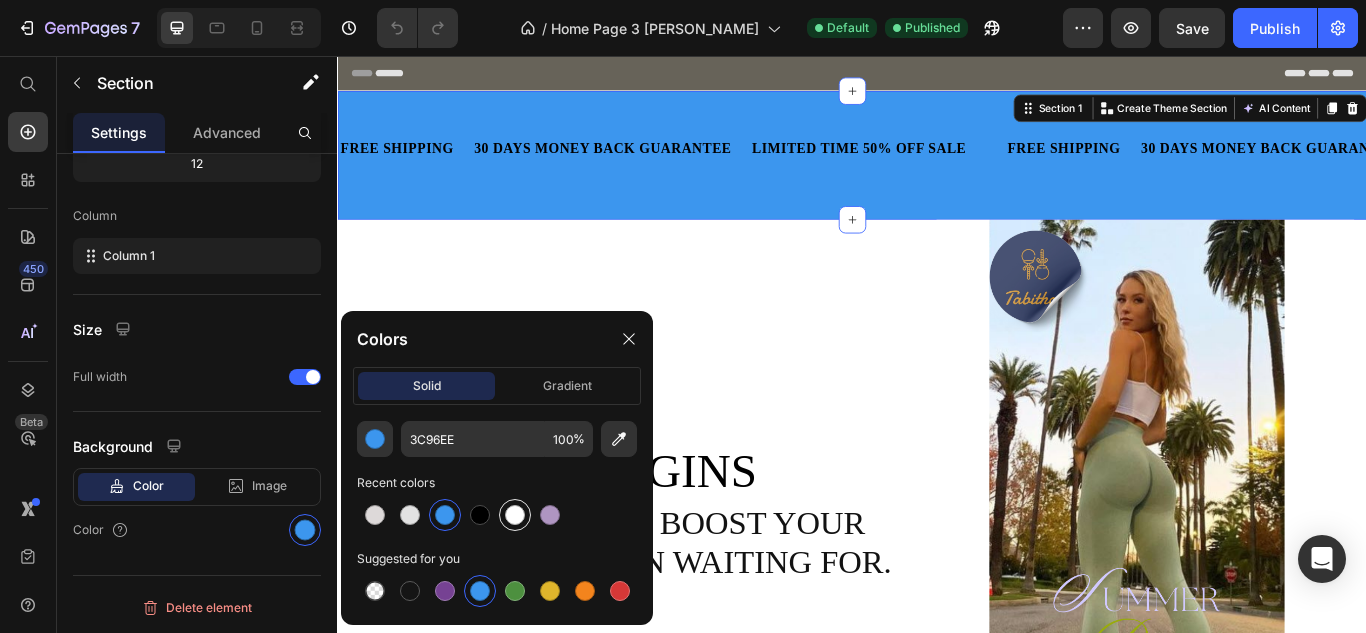 click at bounding box center [515, 515] 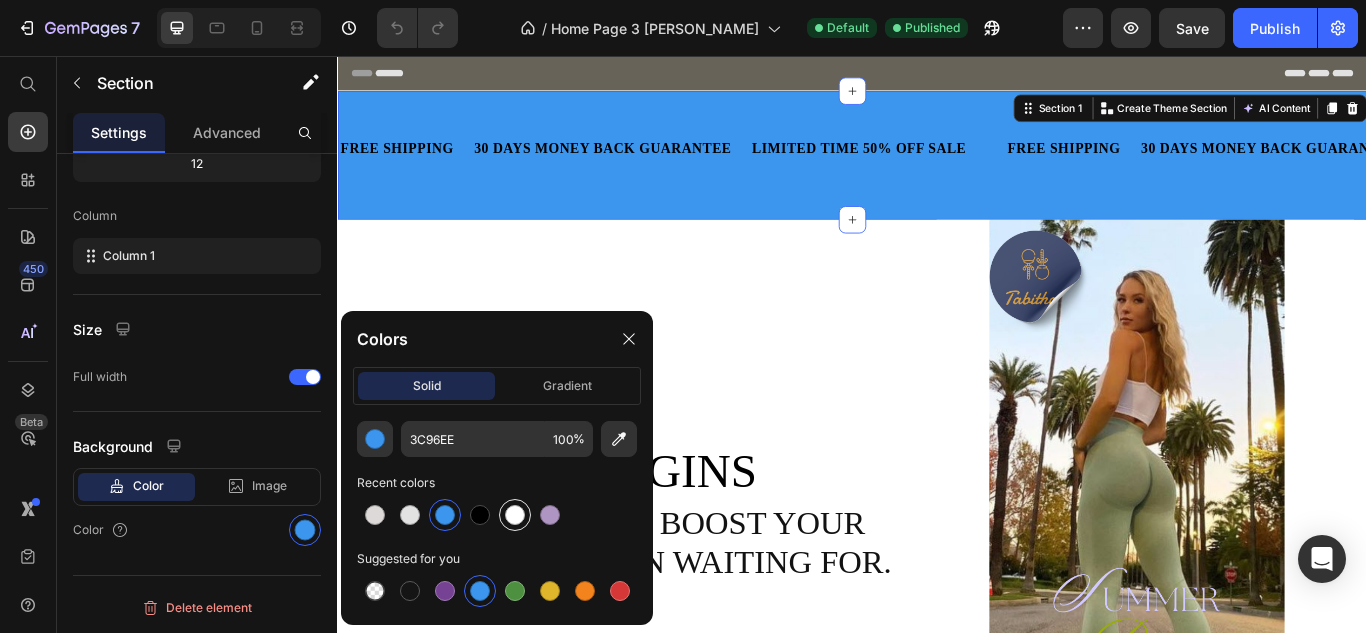 click at bounding box center (515, 515) 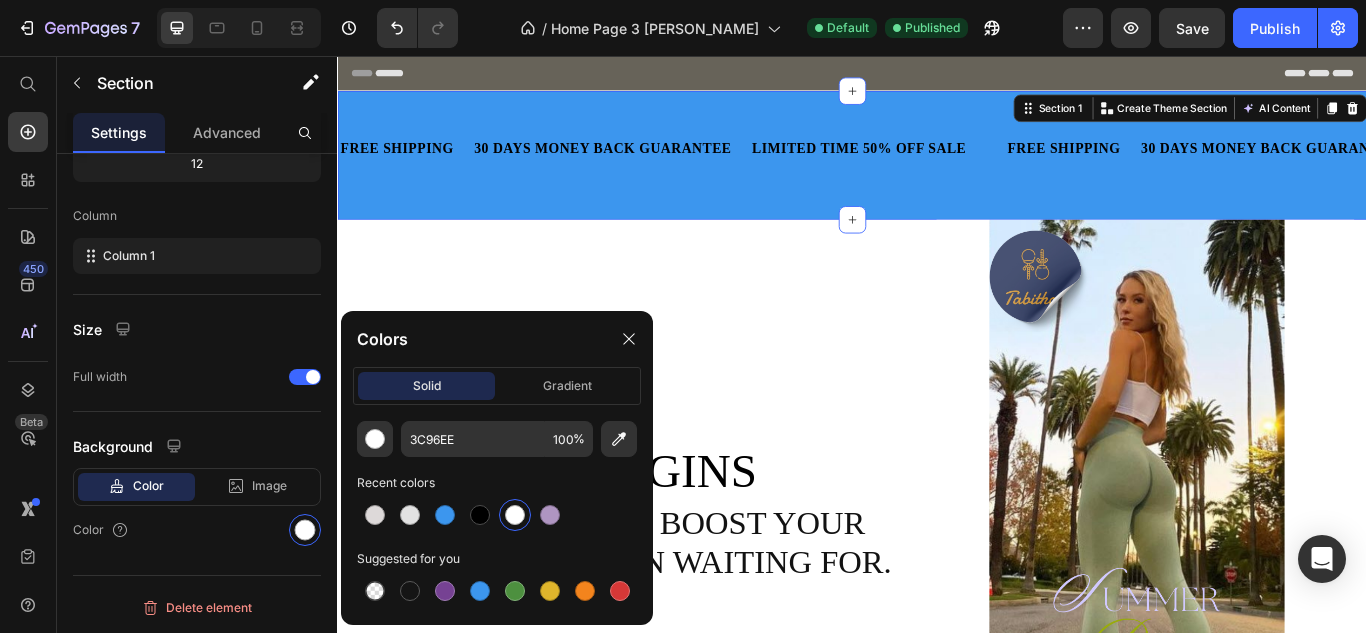 type on "FFFFFF" 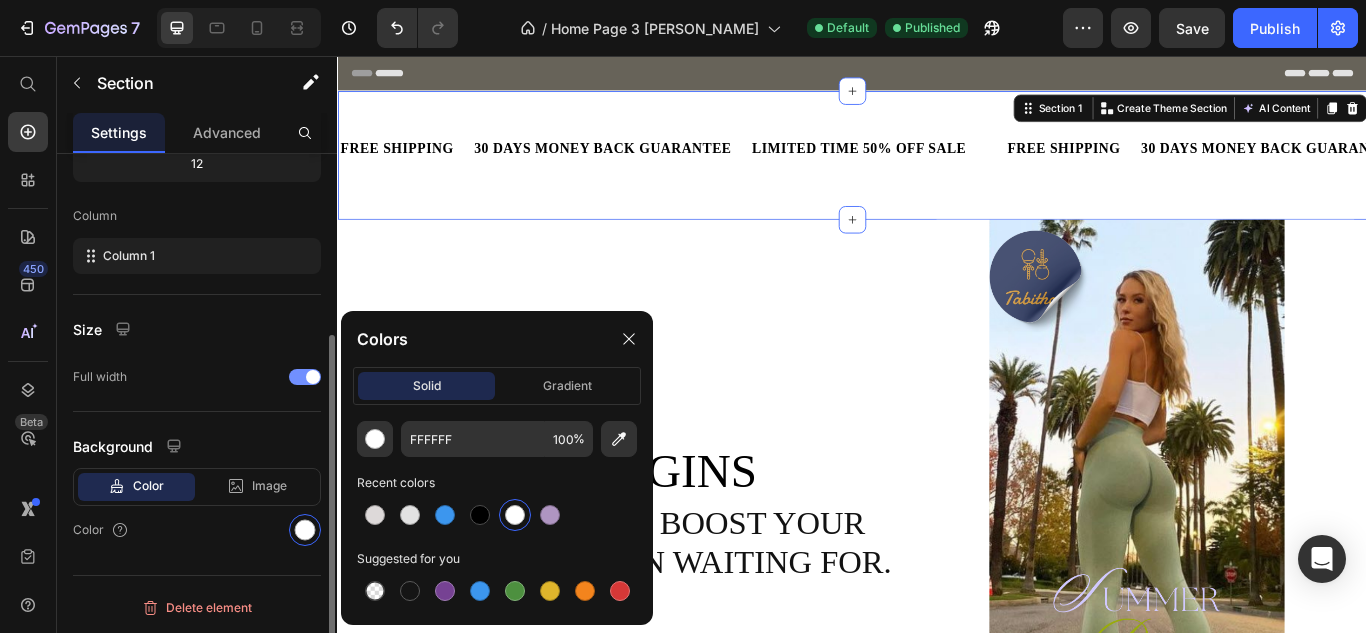 click on "Full width" 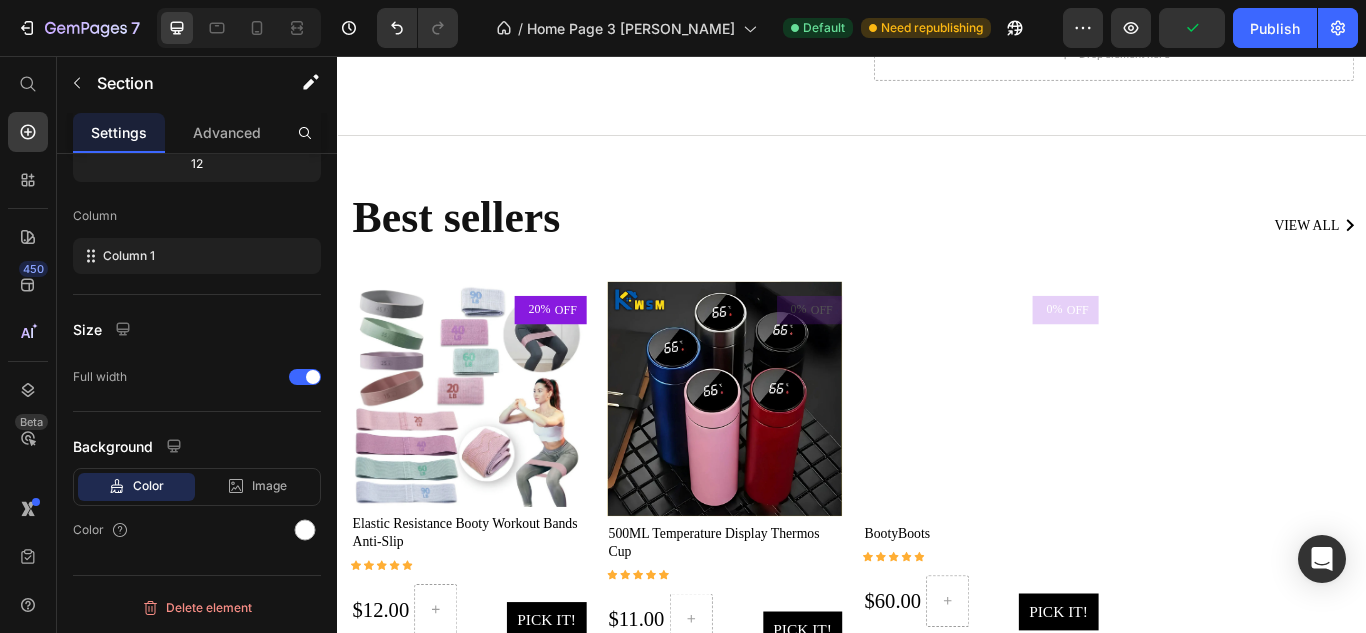 scroll, scrollTop: 2886, scrollLeft: 0, axis: vertical 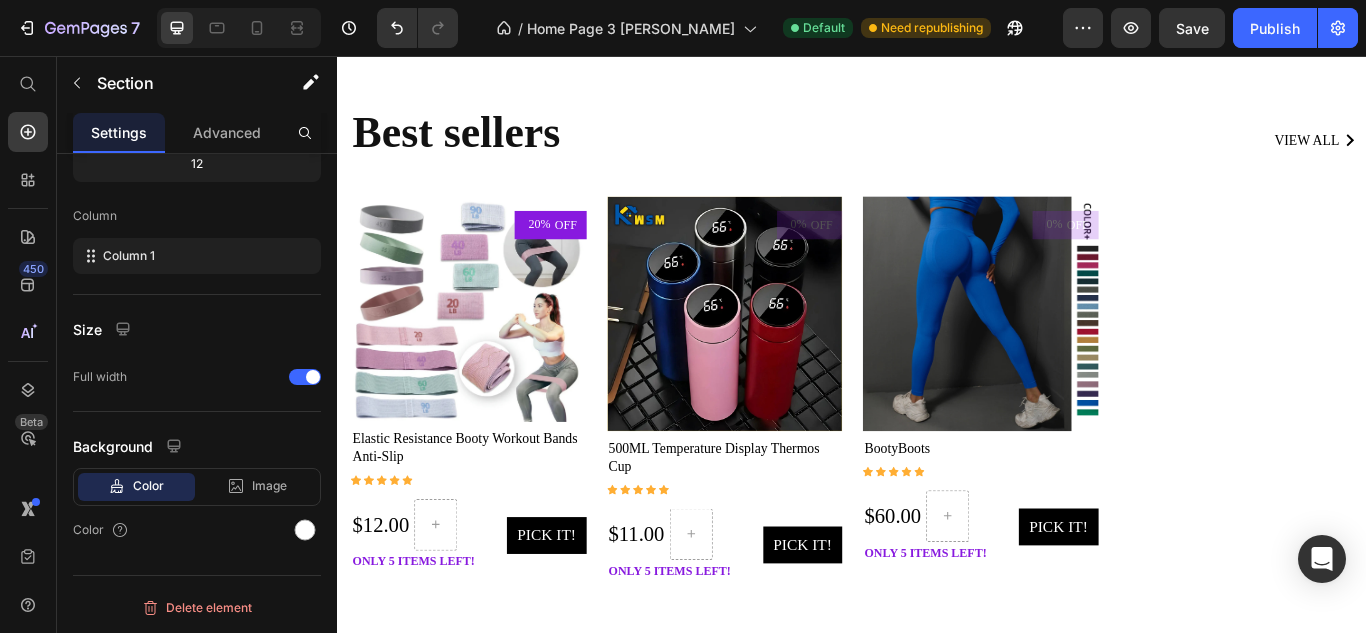 click on "Best sellers Heading       view all Button Row 20% OFF Product Tag Product Images Row Elastic Resistance Booty Workout Bands Anti-Slip Product Title                Icon                Icon                Icon                Icon                Icon Icon List Hoz $12.00 Product Price
Row only 5 items left! Text block Pick it! Product Cart Button Row 0% OFF Product Tag Product Images Row 500ML Temperature Display Thermos Cup Product Title                Icon                Icon                Icon                Icon                Icon Icon List Hoz $11.00 Product Price
Row only 5 items left! Text block Pick it! Product Cart Button Row 0% OFF Product Tag Product Images Row BootyBoots Product Title                Icon                Icon                Icon                Icon                Icon Icon List Hoz $60.00 Product Price
Row only 5 items left! Text block Pick it! Product Cart Button Row Product List Row" at bounding box center [937, 399] 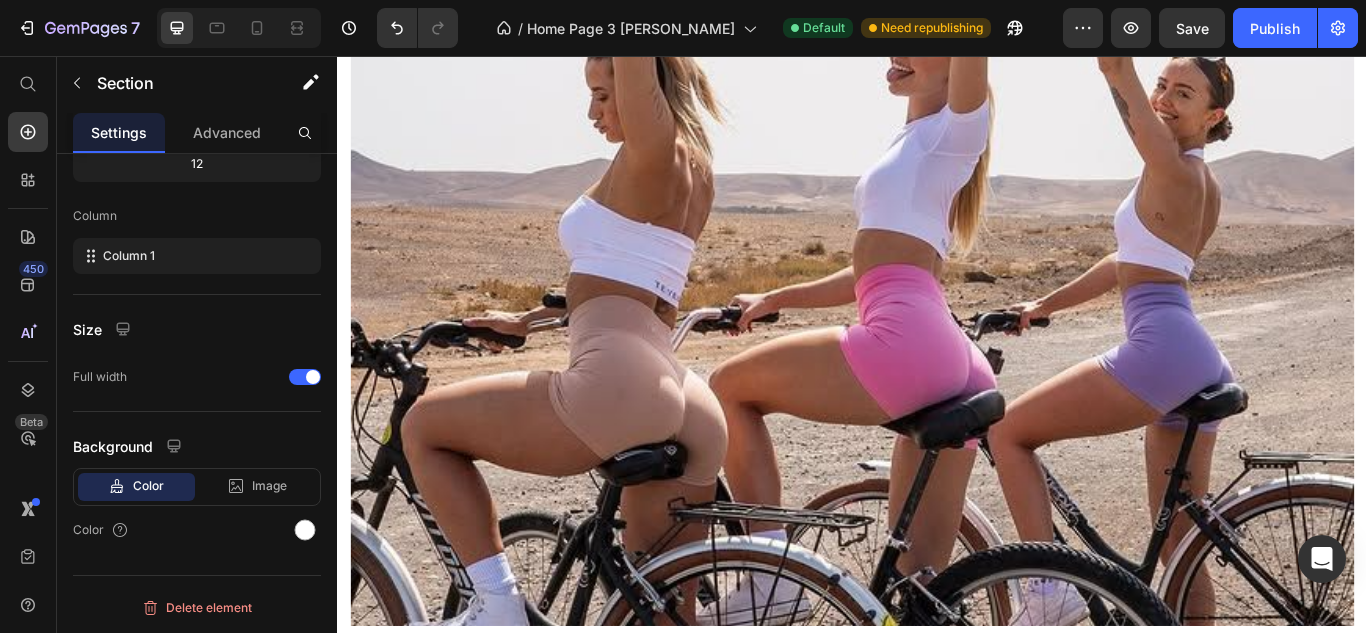 scroll, scrollTop: 3701, scrollLeft: 0, axis: vertical 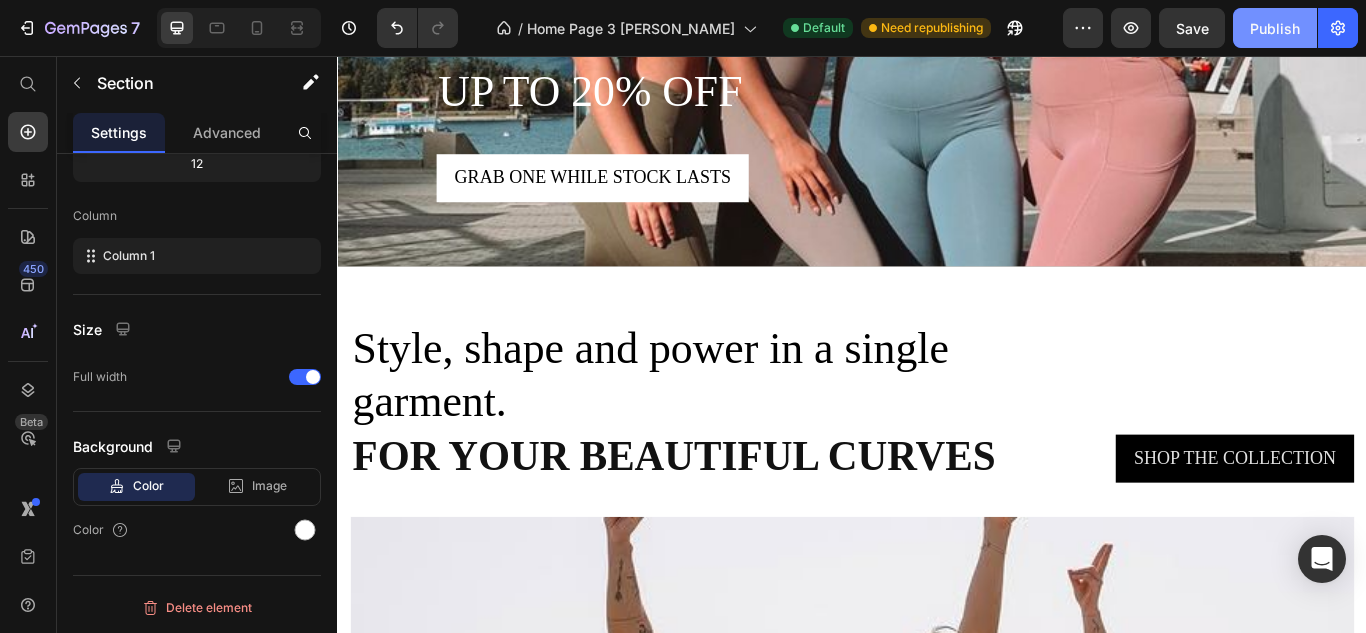 click on "Publish" 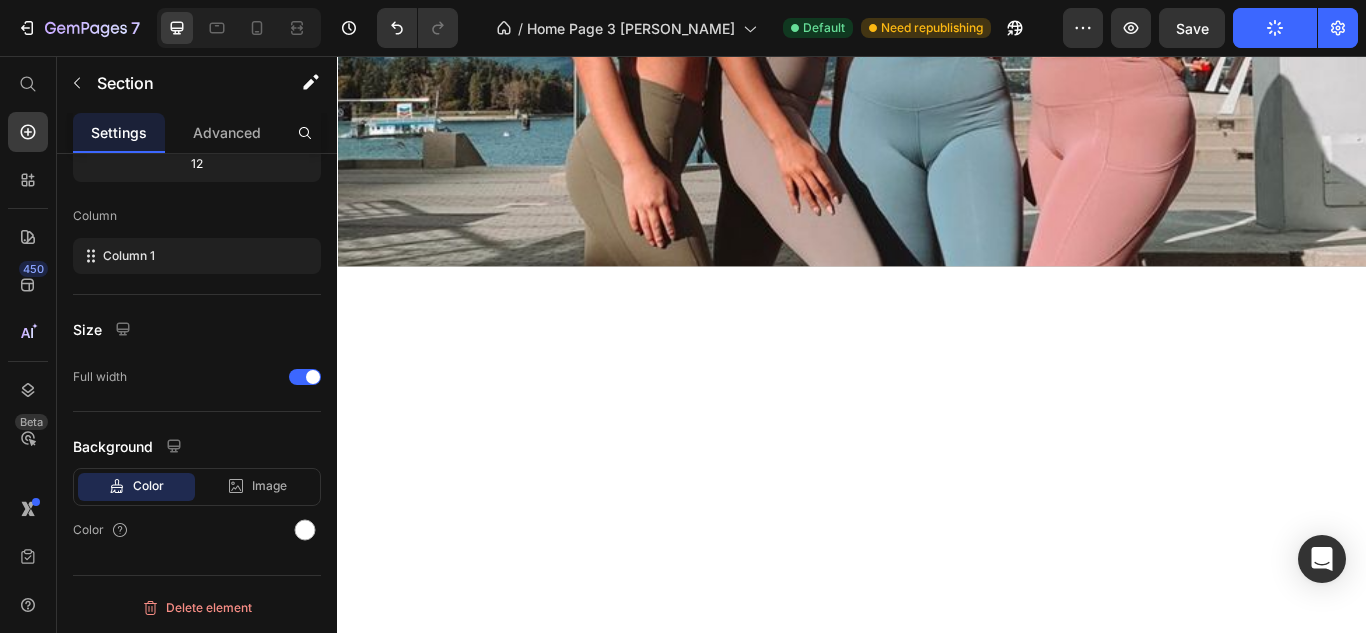 scroll, scrollTop: 1852, scrollLeft: 0, axis: vertical 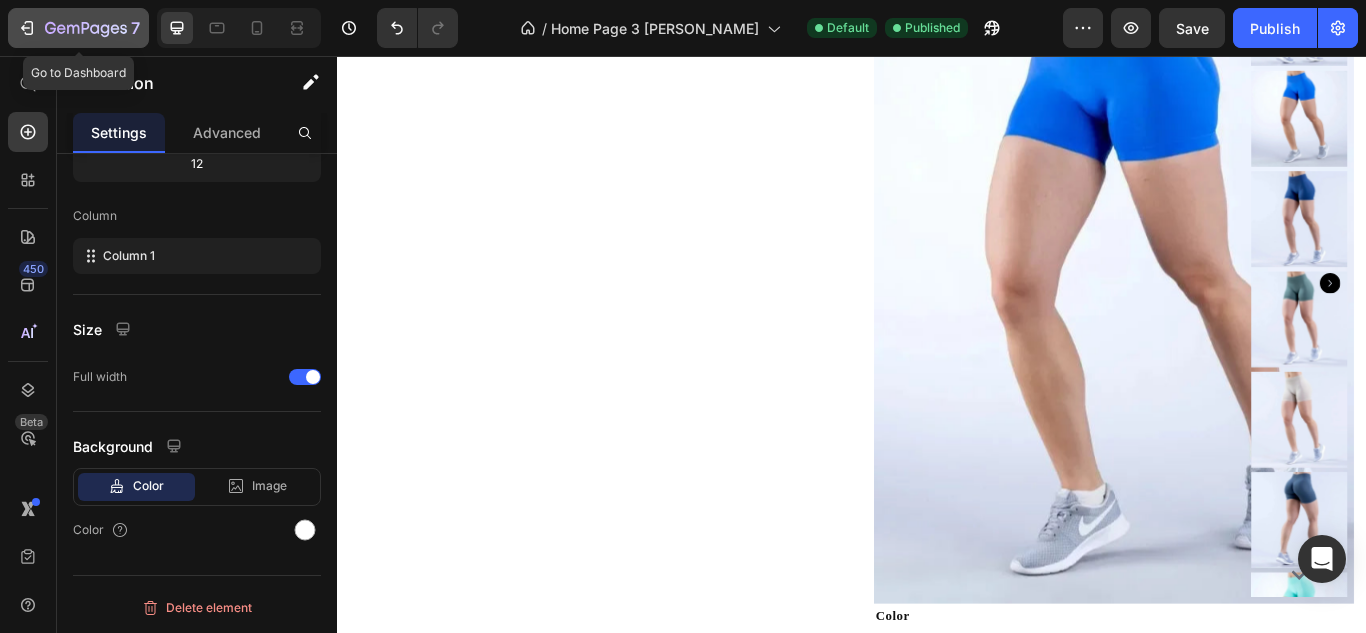 click 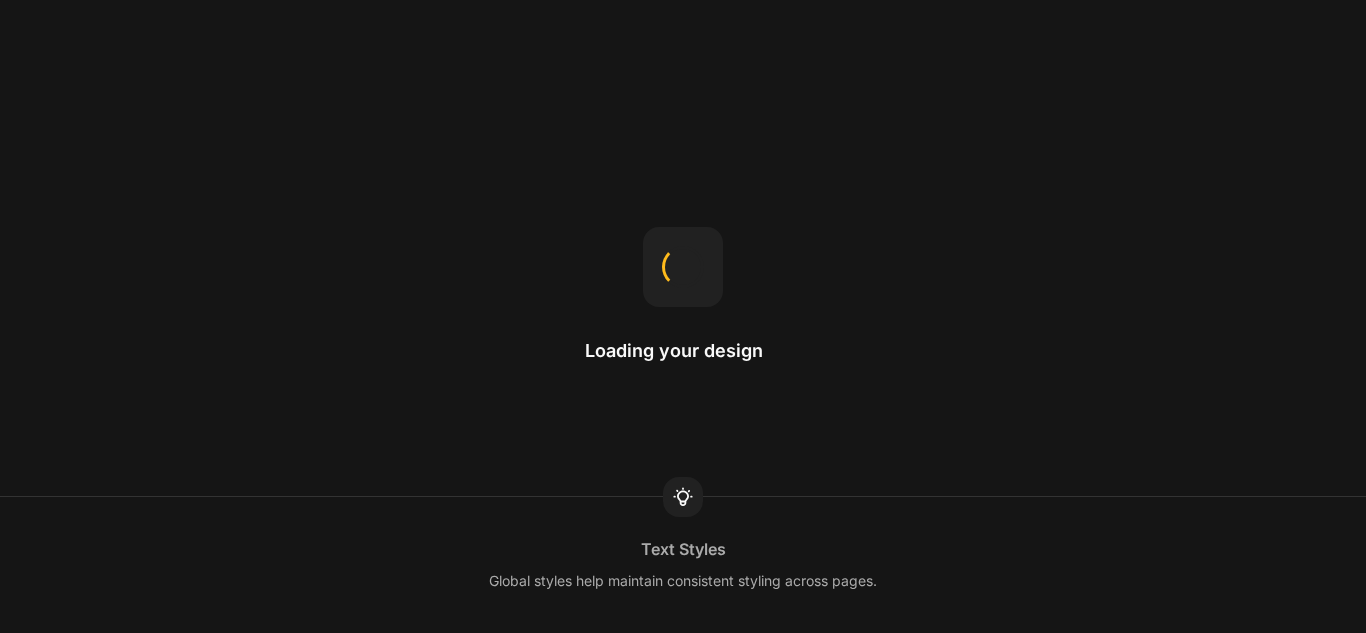 scroll, scrollTop: 0, scrollLeft: 0, axis: both 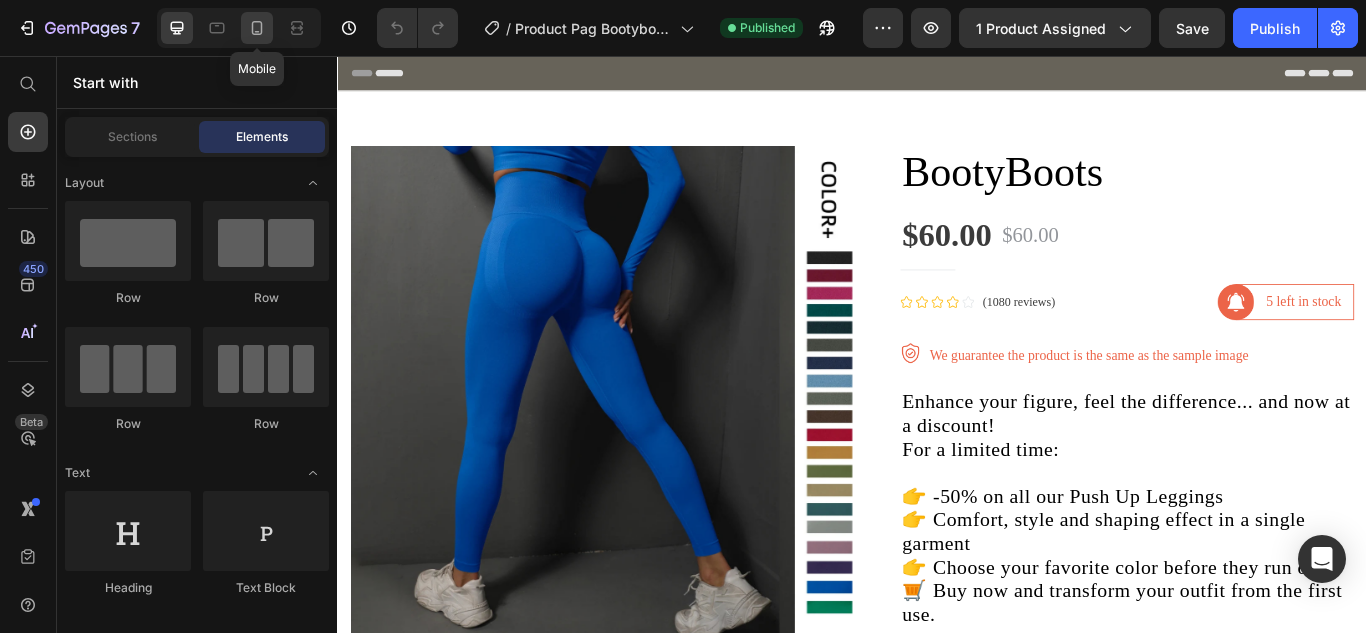 click 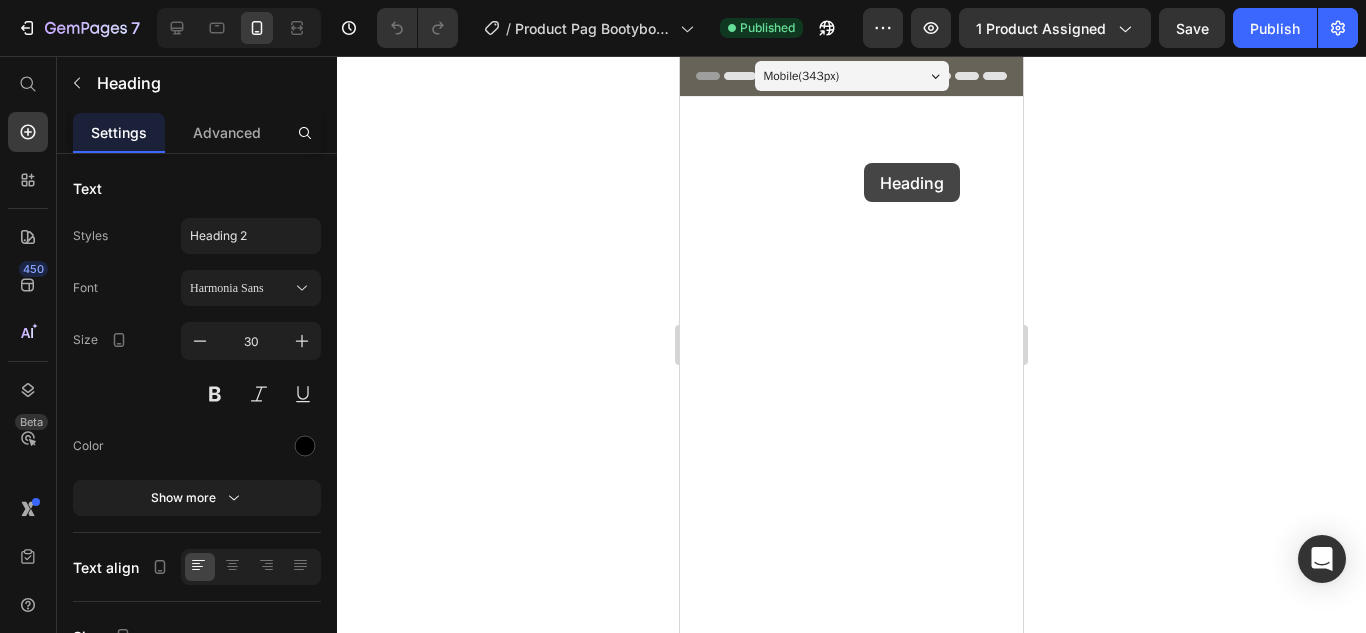 drag, startPoint x: 872, startPoint y: 416, endPoint x: 864, endPoint y: 163, distance: 253.12645 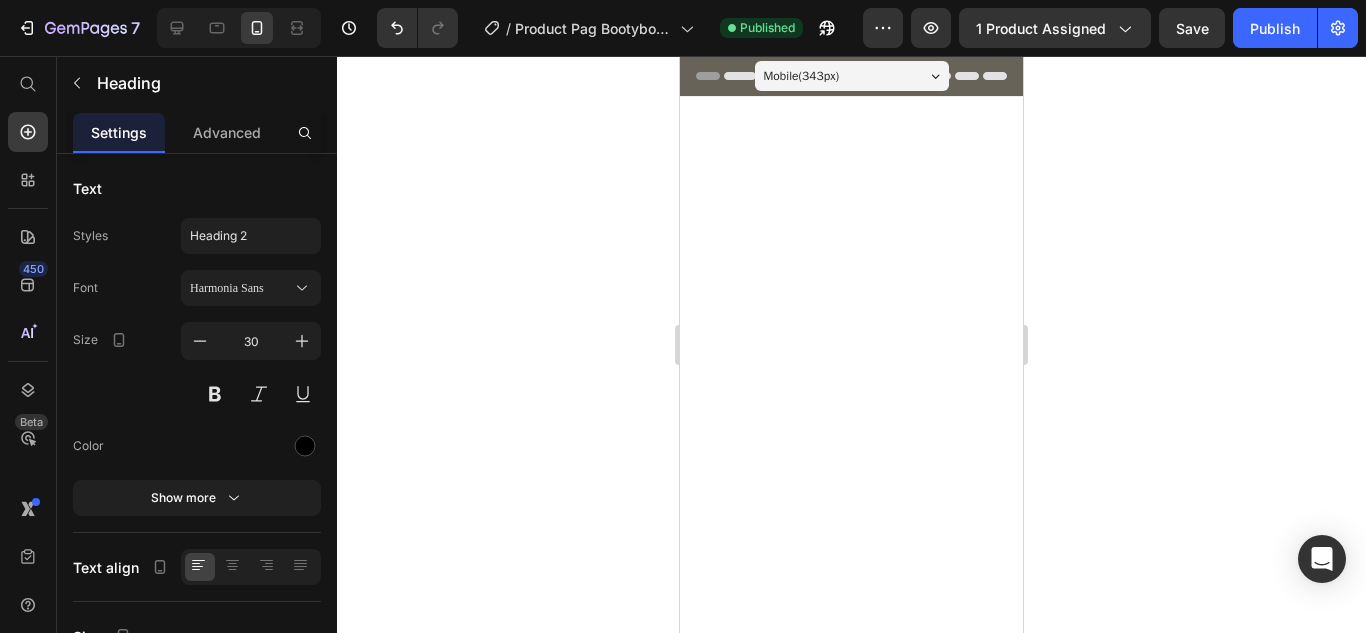 click on "To the new" at bounding box center [851, 2038] 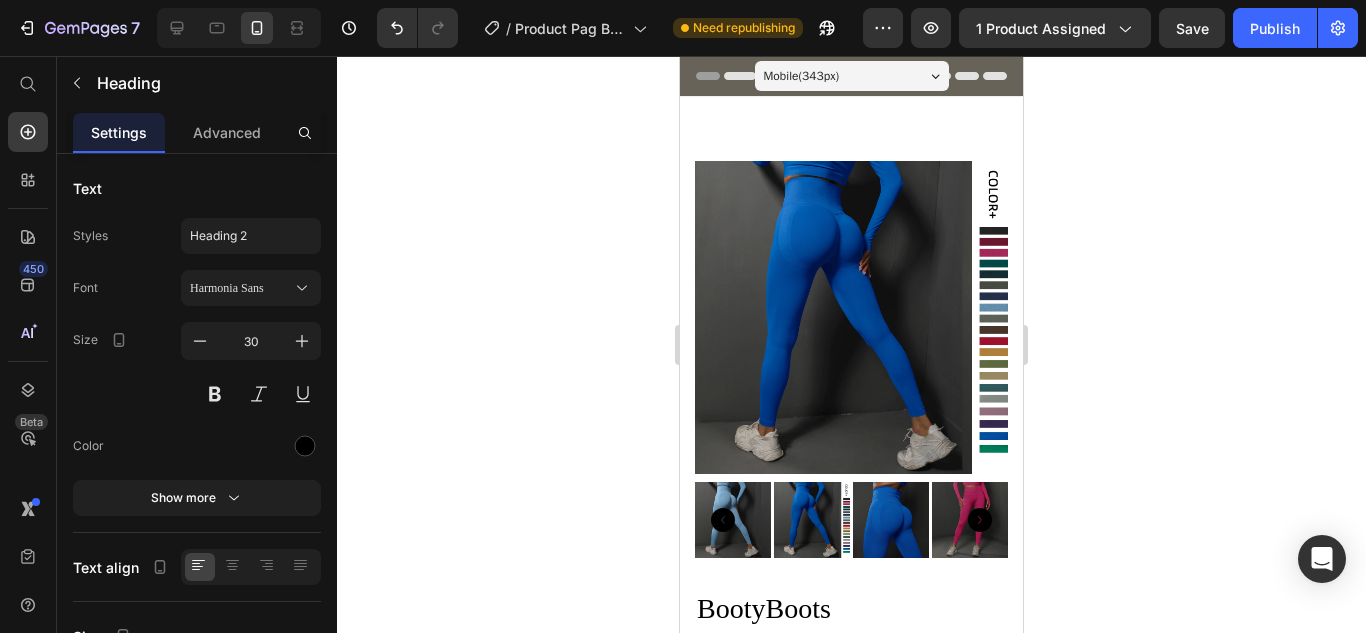 click at bounding box center [851, 1864] 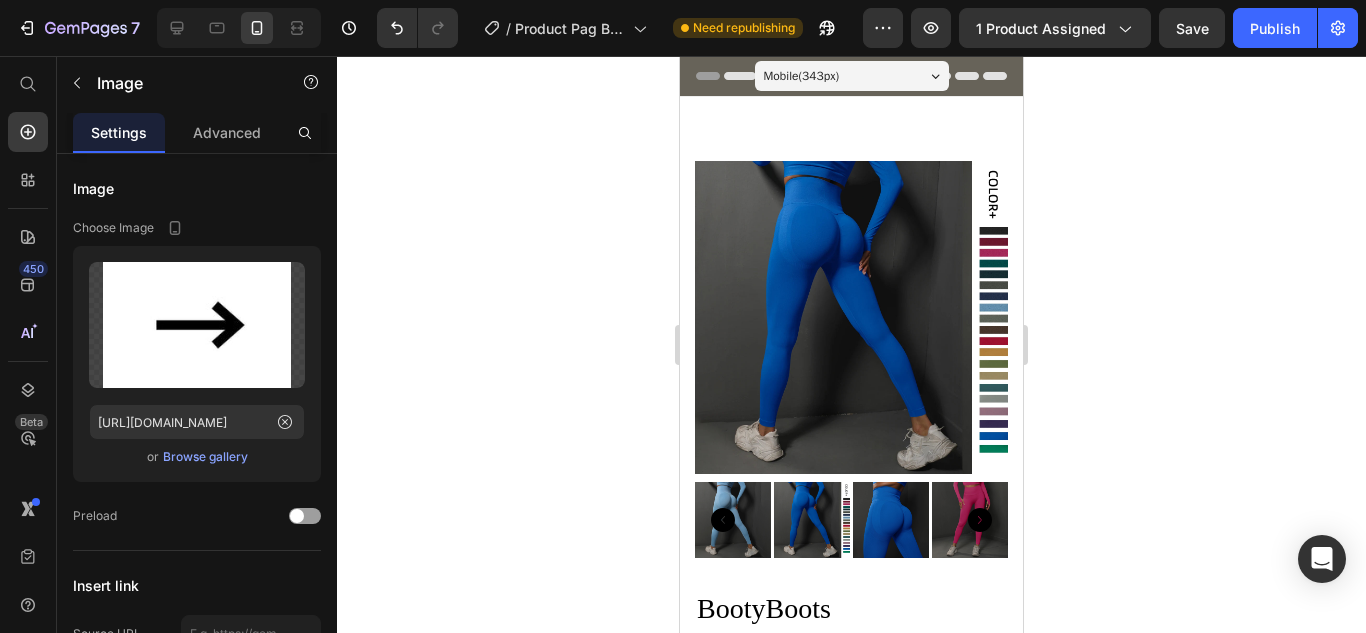 click 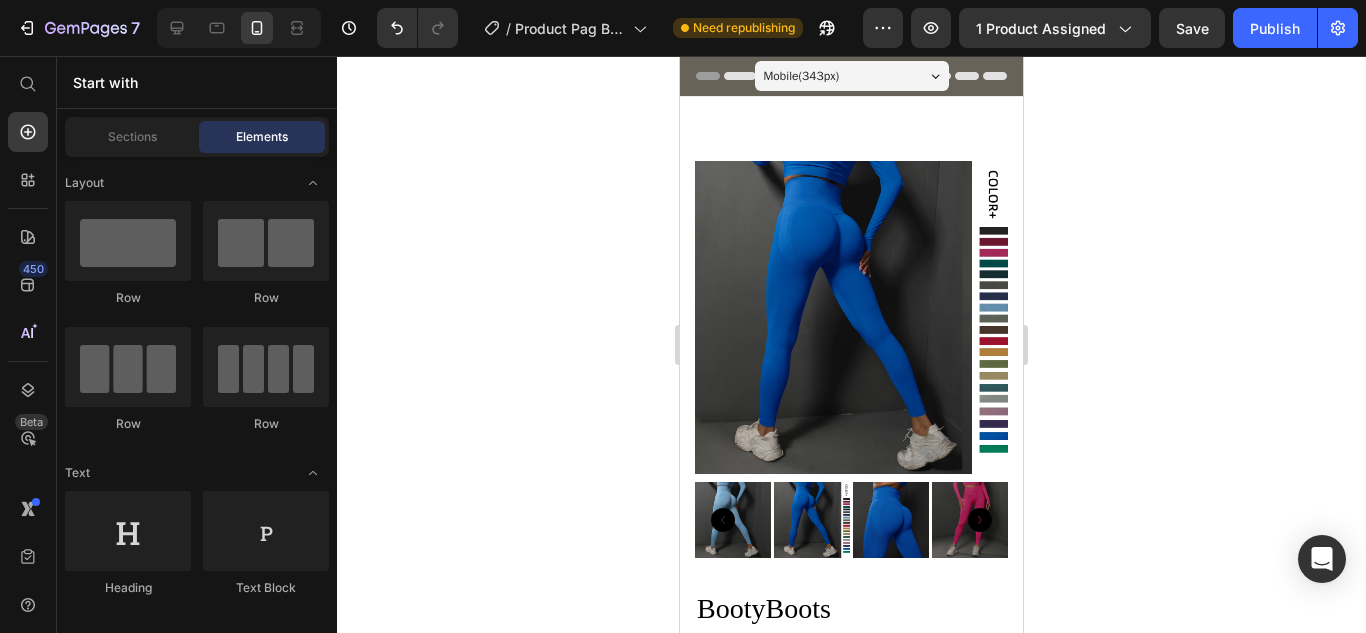 click at bounding box center [851, 1864] 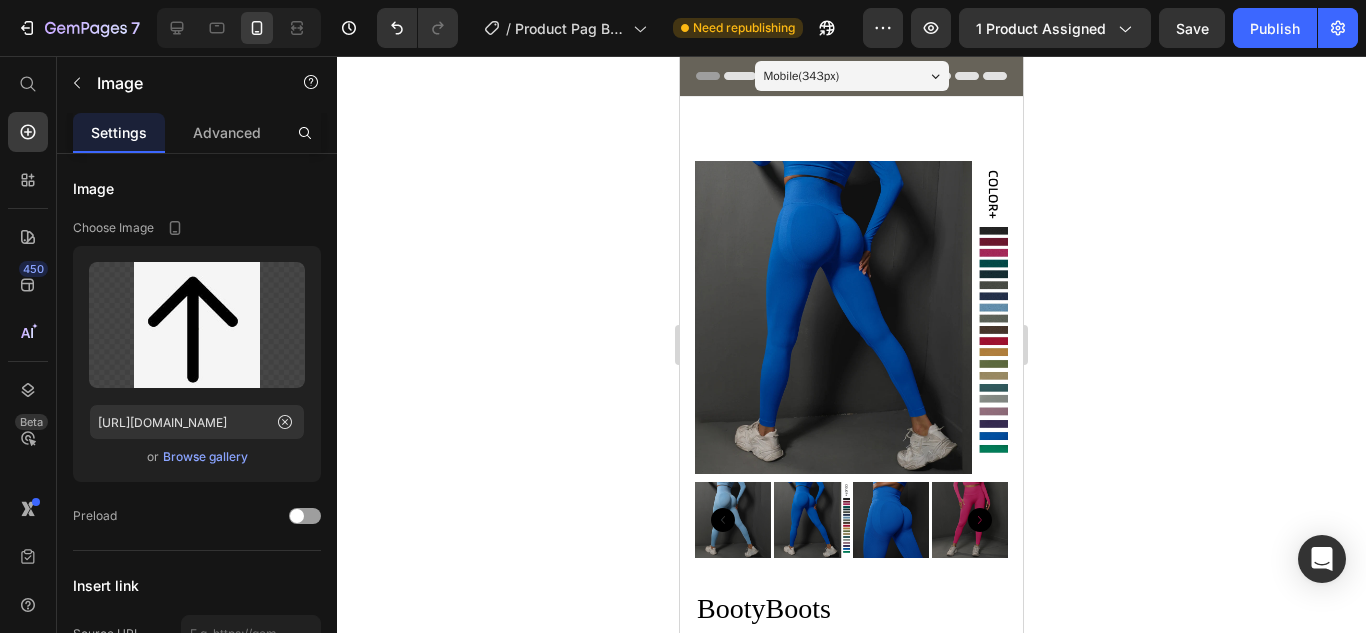 click 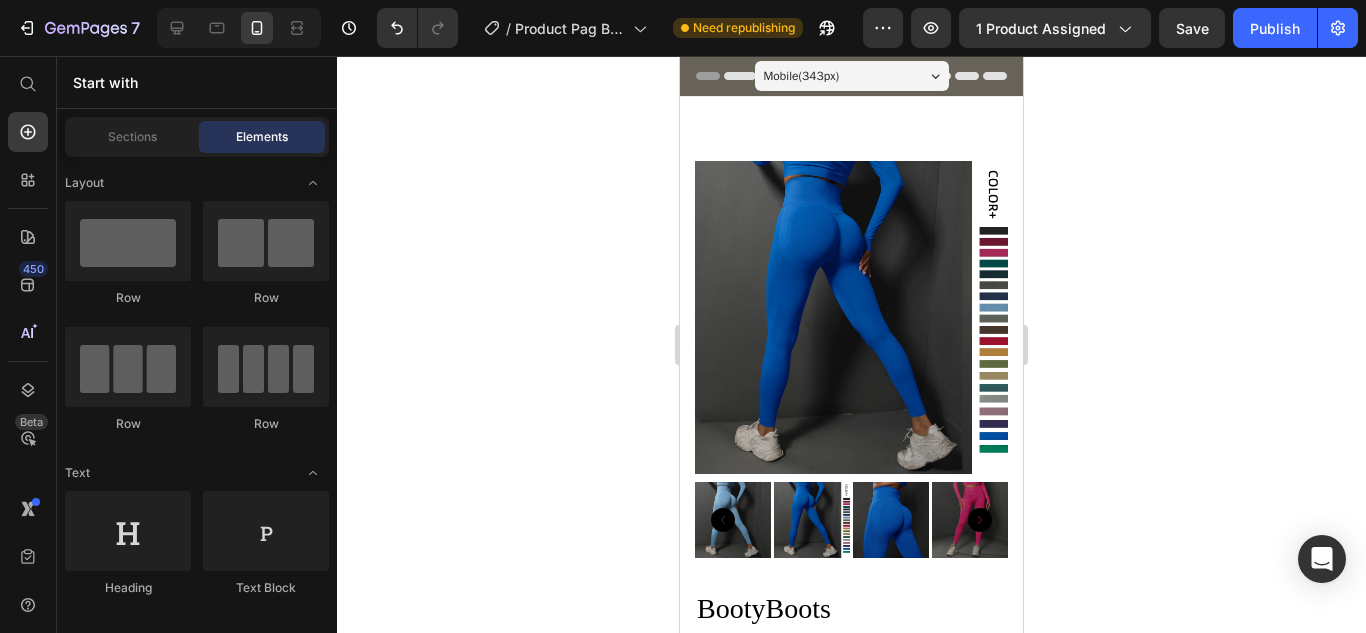drag, startPoint x: 817, startPoint y: 187, endPoint x: 809, endPoint y: 281, distance: 94.33981 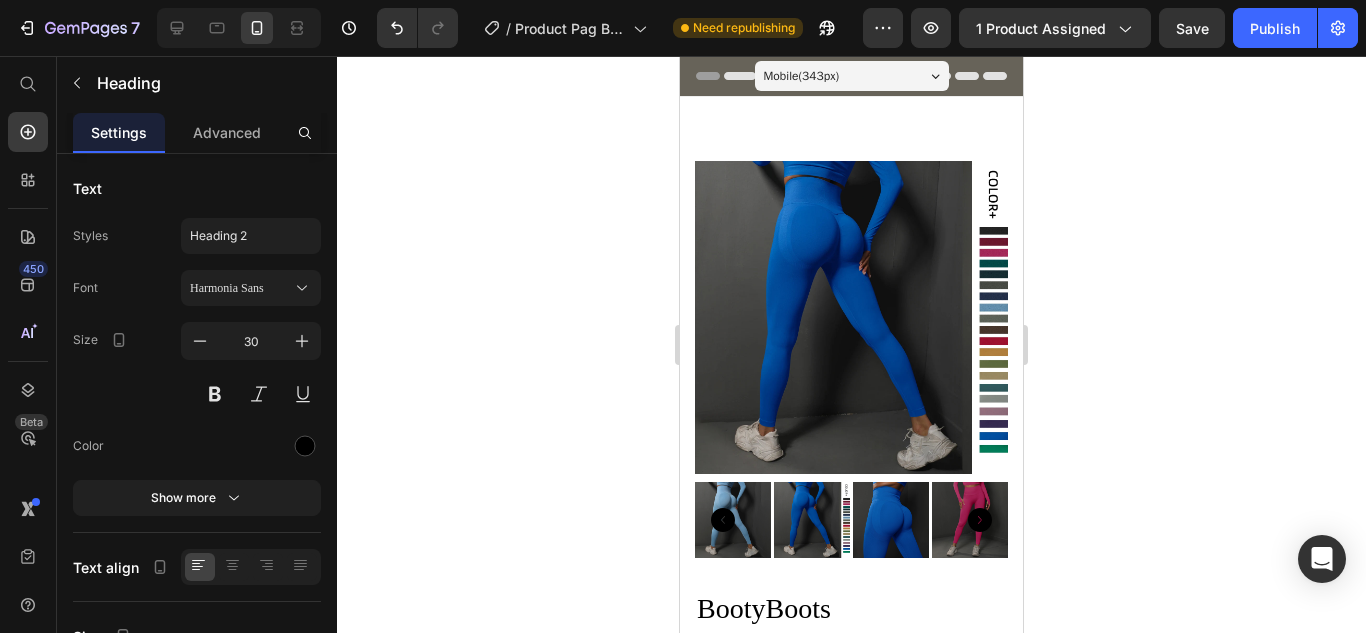 click on "Change the basics for" at bounding box center (851, 1796) 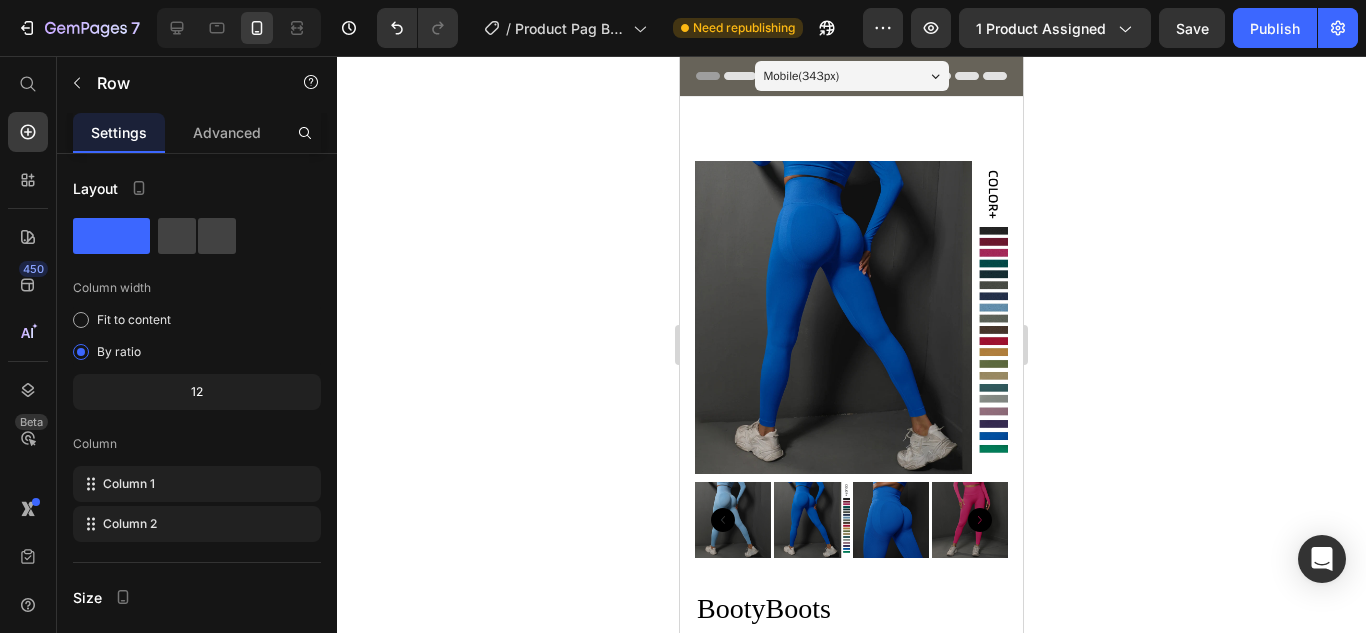 click on "Drop element here" at bounding box center [851, 1864] 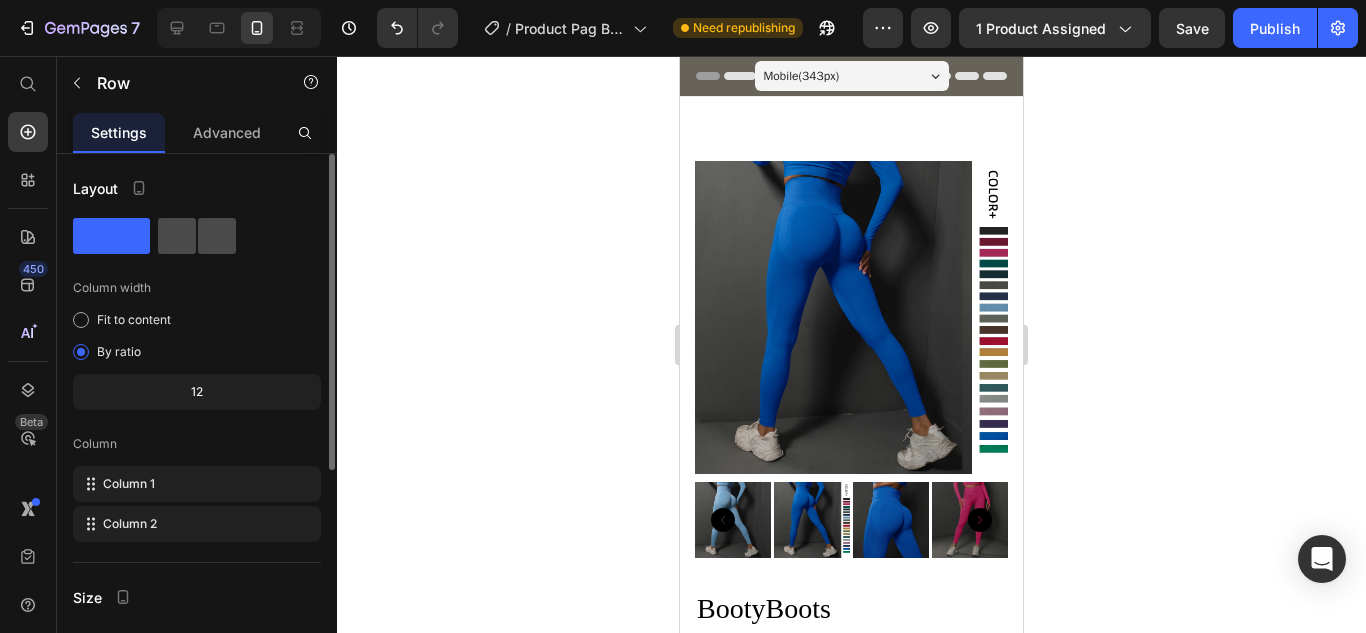 click 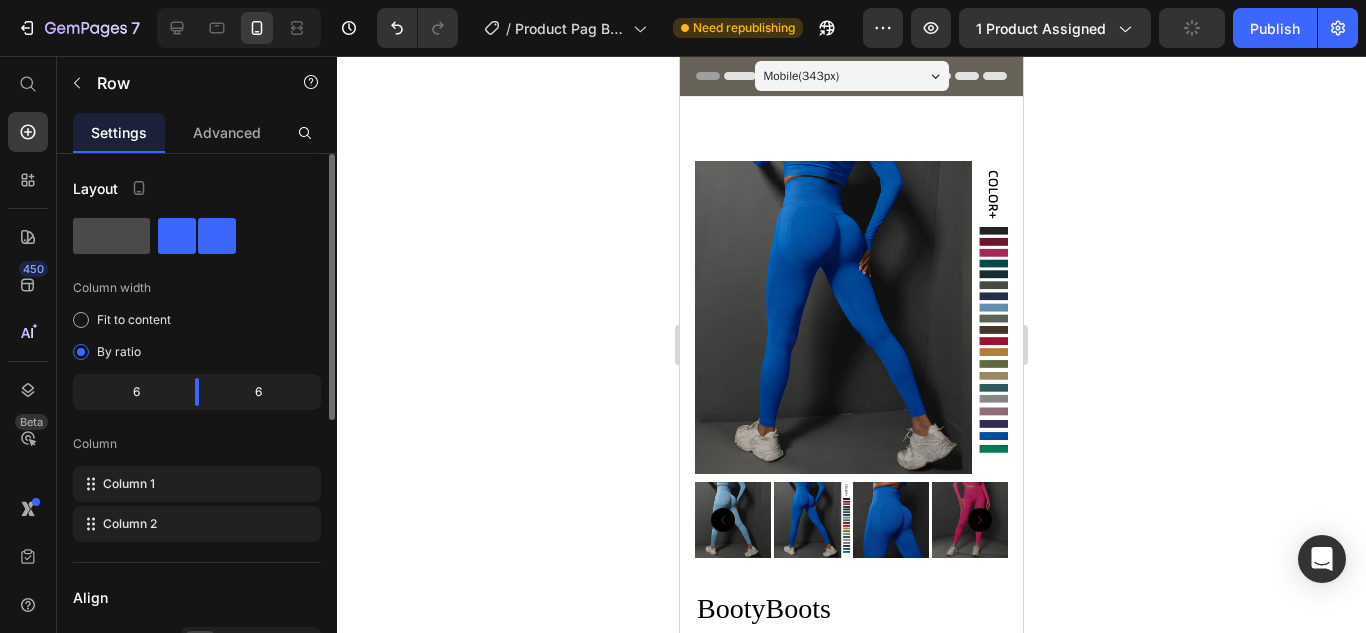 click 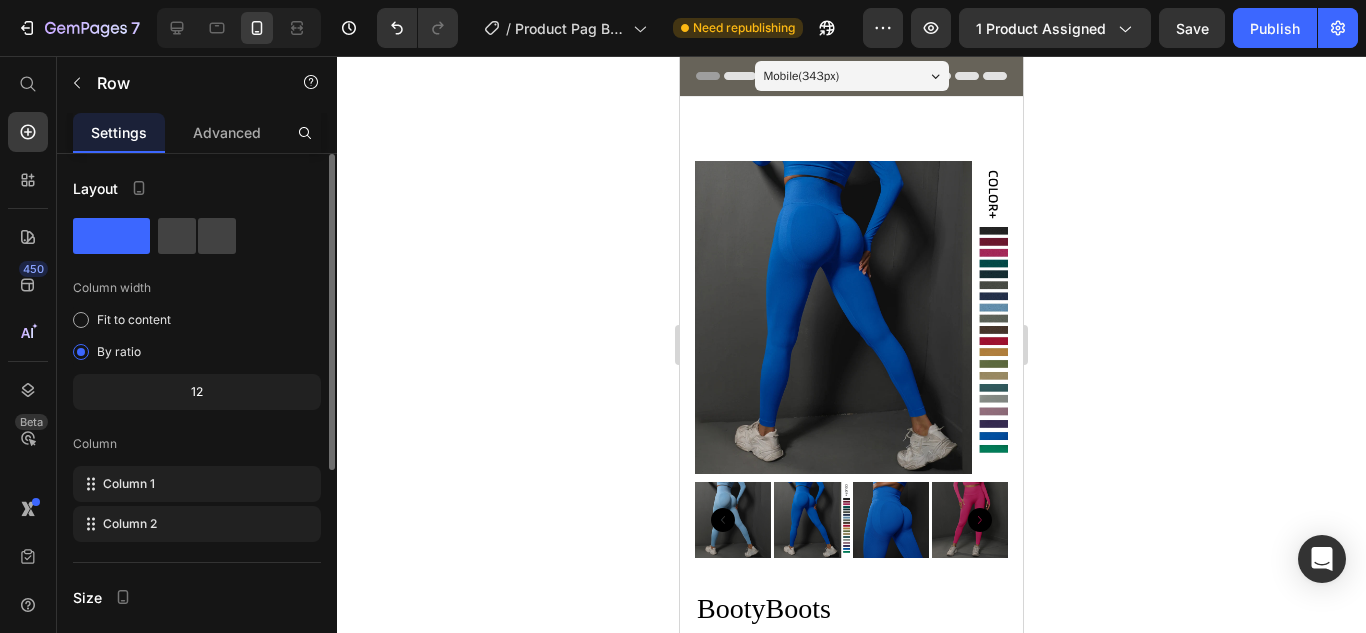 click on "12" 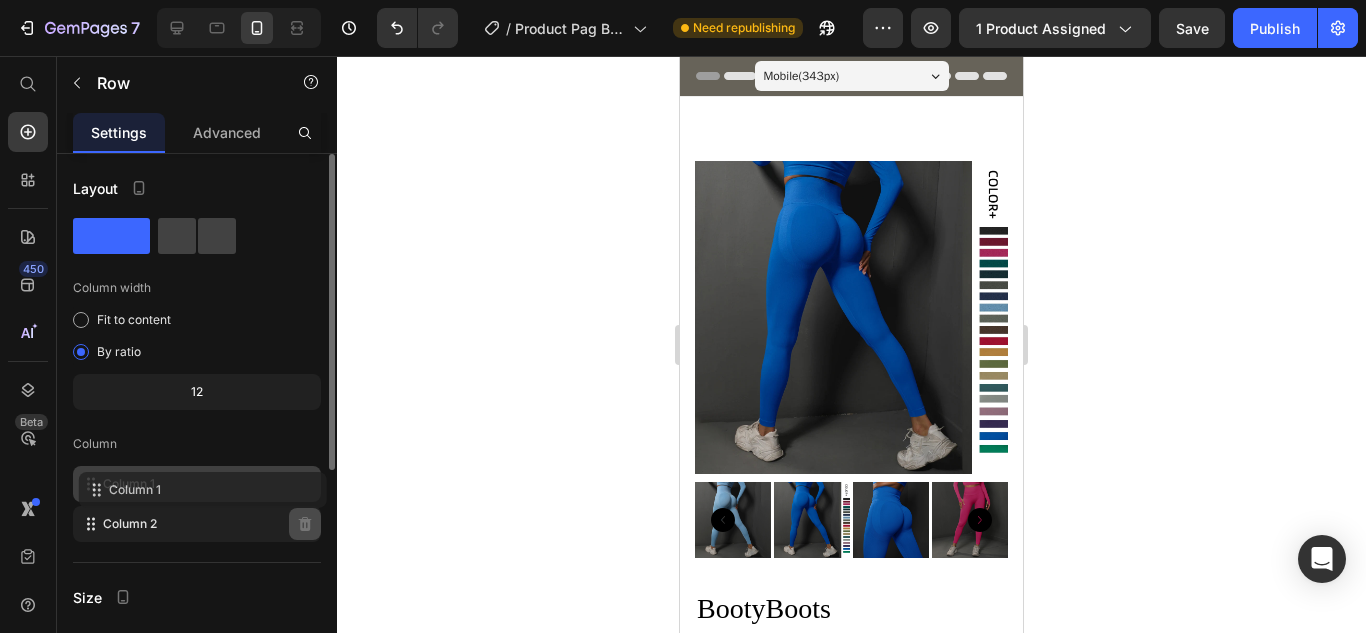 type 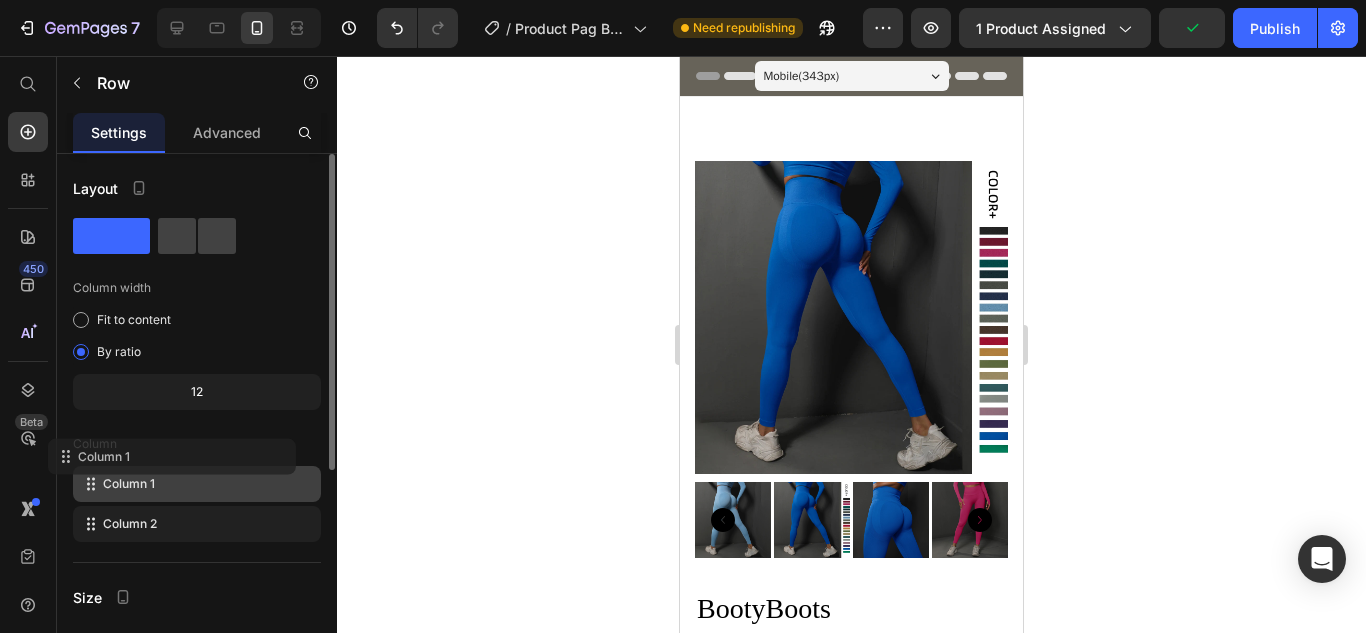 click on "Column" at bounding box center (197, 444) 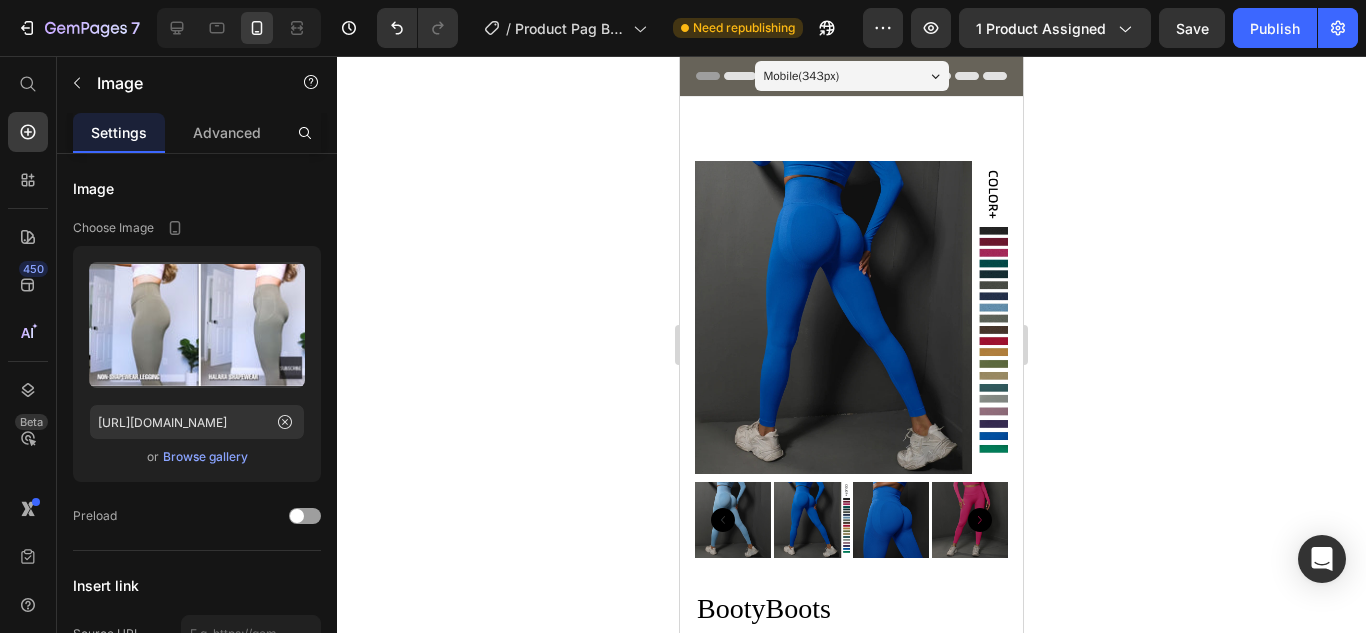drag, startPoint x: 895, startPoint y: 380, endPoint x: 891, endPoint y: 174, distance: 206.03883 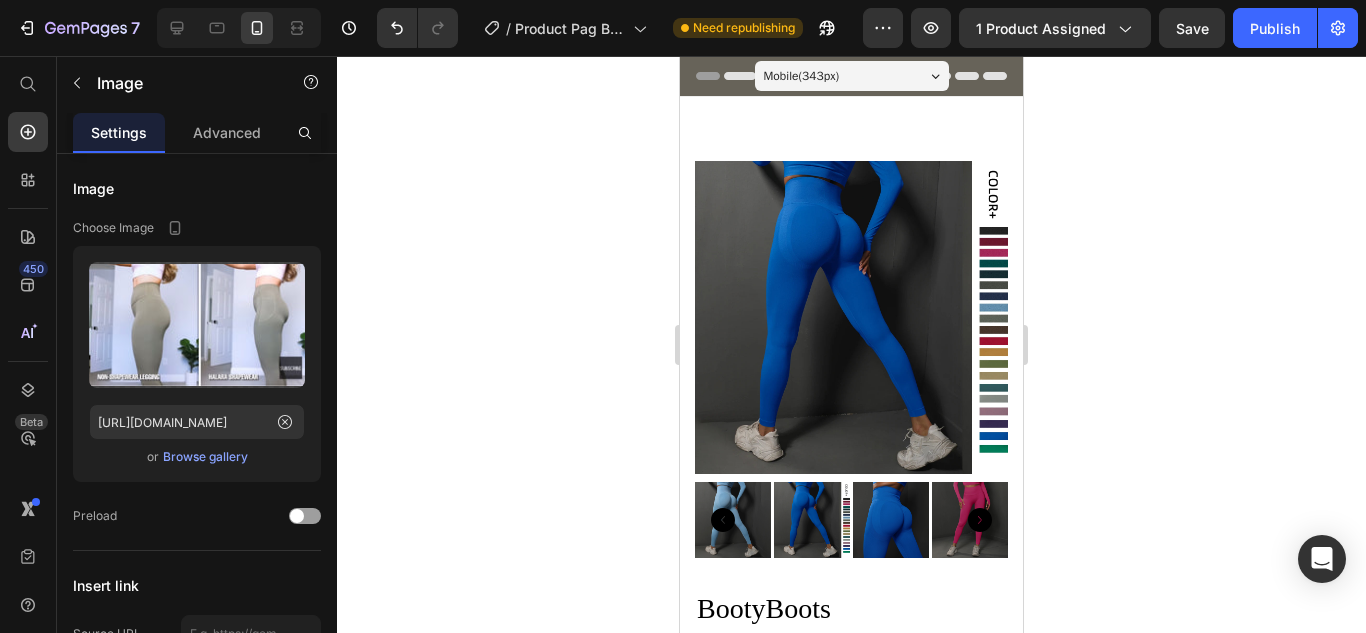 drag, startPoint x: 858, startPoint y: 407, endPoint x: 863, endPoint y: 176, distance: 231.05411 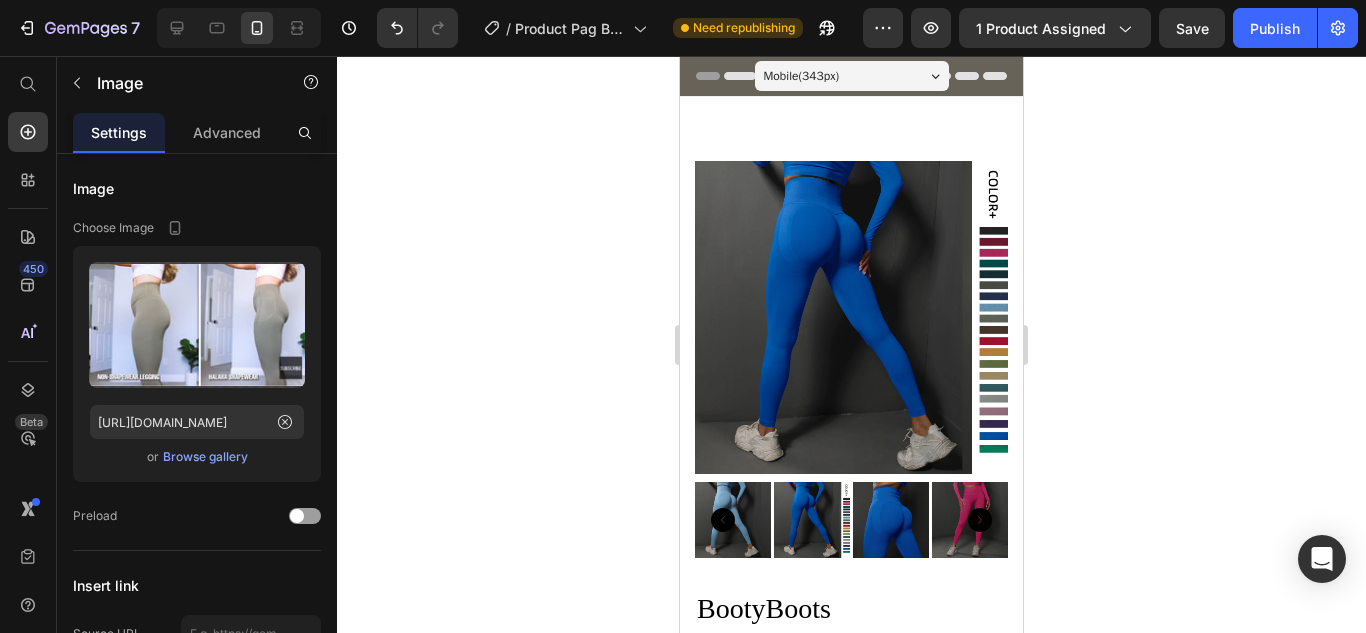 click on "Image Image          To the new Heading Image   0 Image Row" at bounding box center (851, 1922) 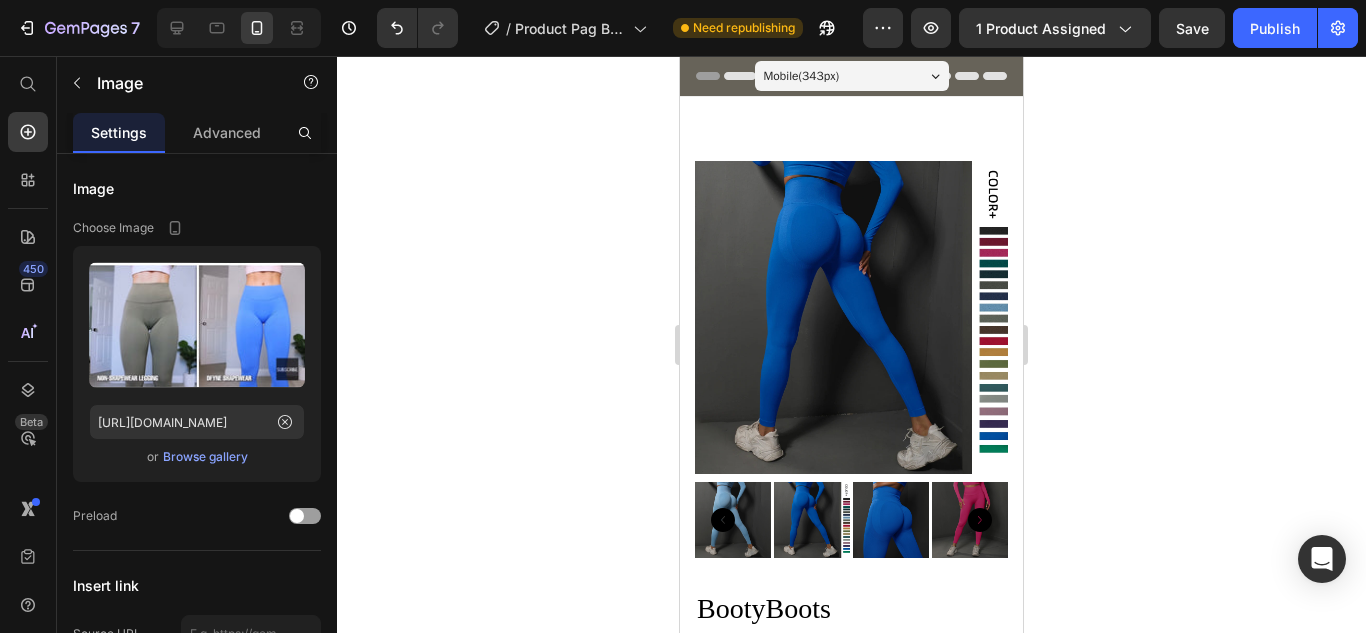 drag, startPoint x: 863, startPoint y: 176, endPoint x: 879, endPoint y: 374, distance: 198.64542 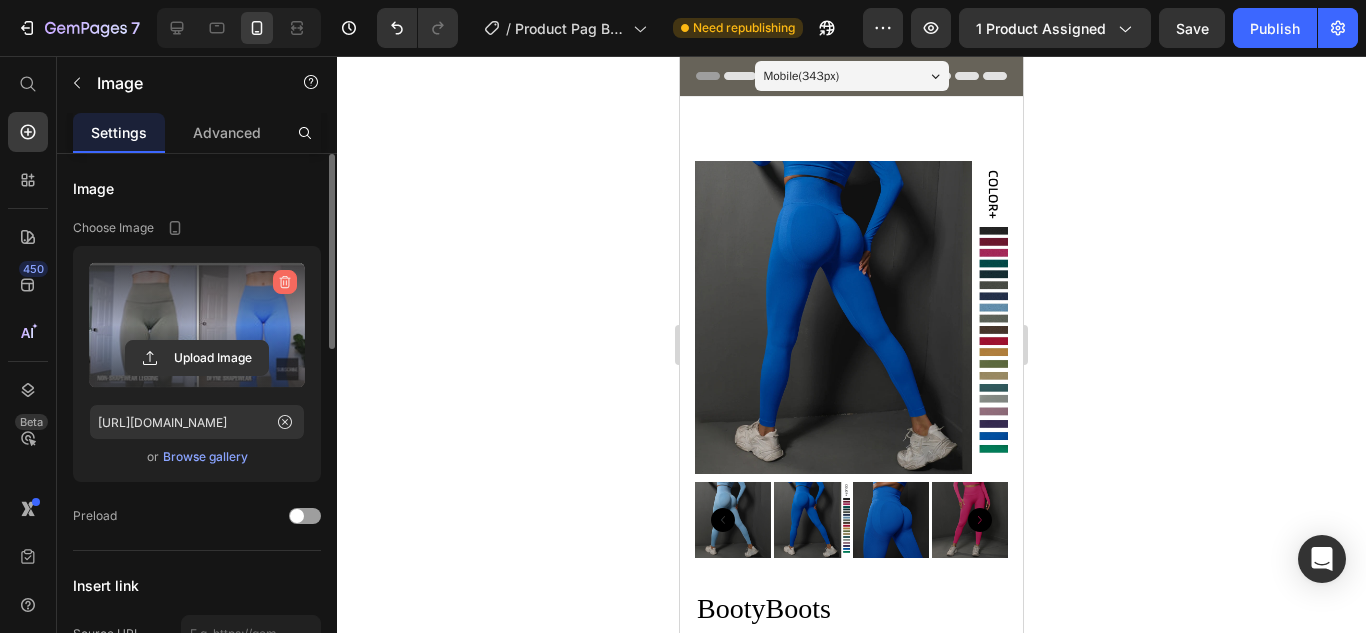 click 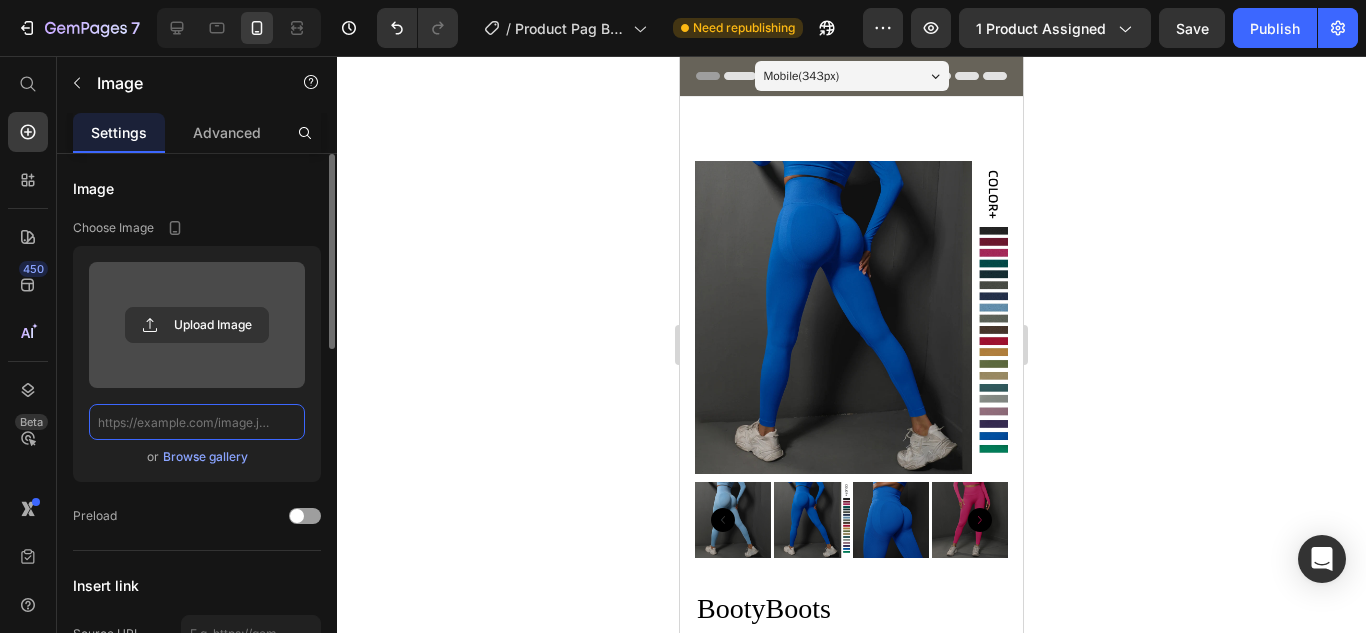 scroll, scrollTop: 0, scrollLeft: 0, axis: both 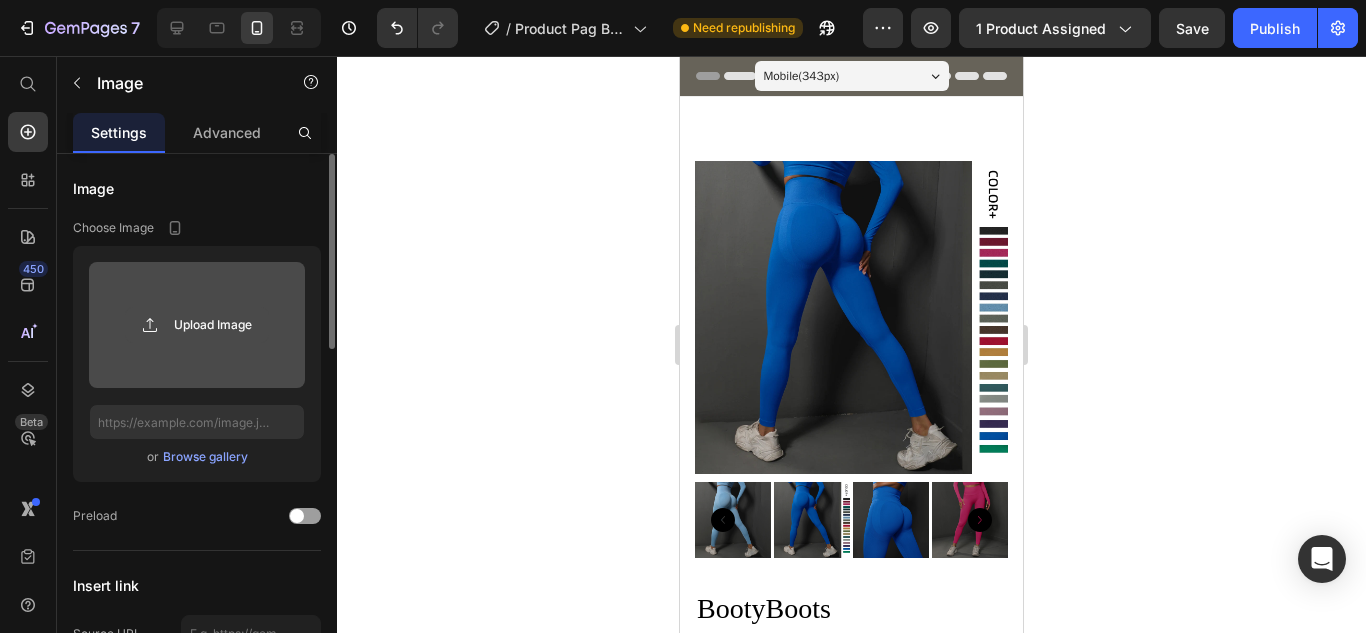 click 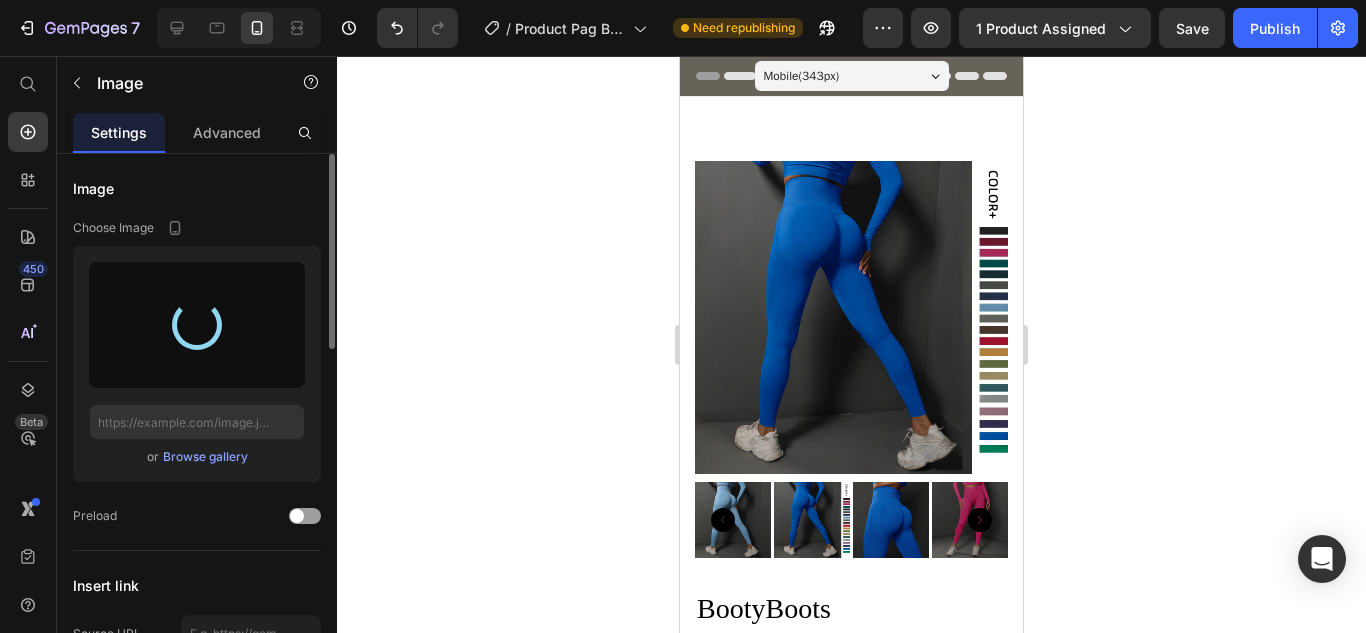 type on "[URL][DOMAIN_NAME]" 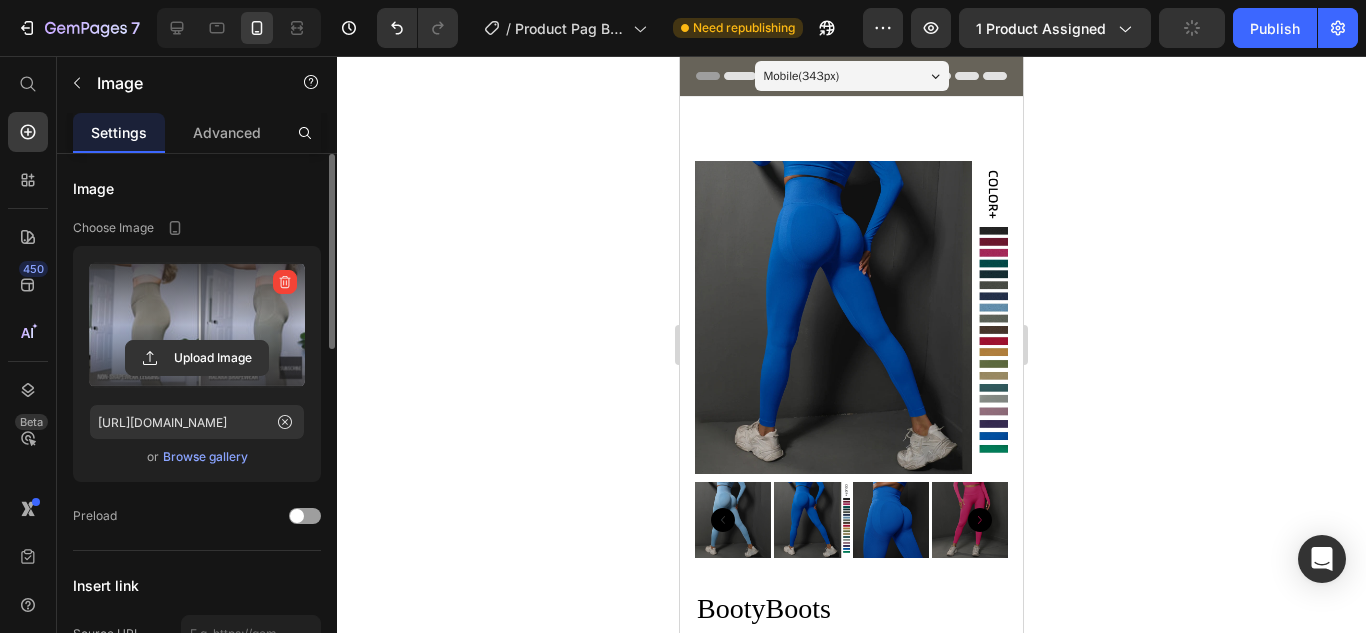 click at bounding box center (851, 1950) 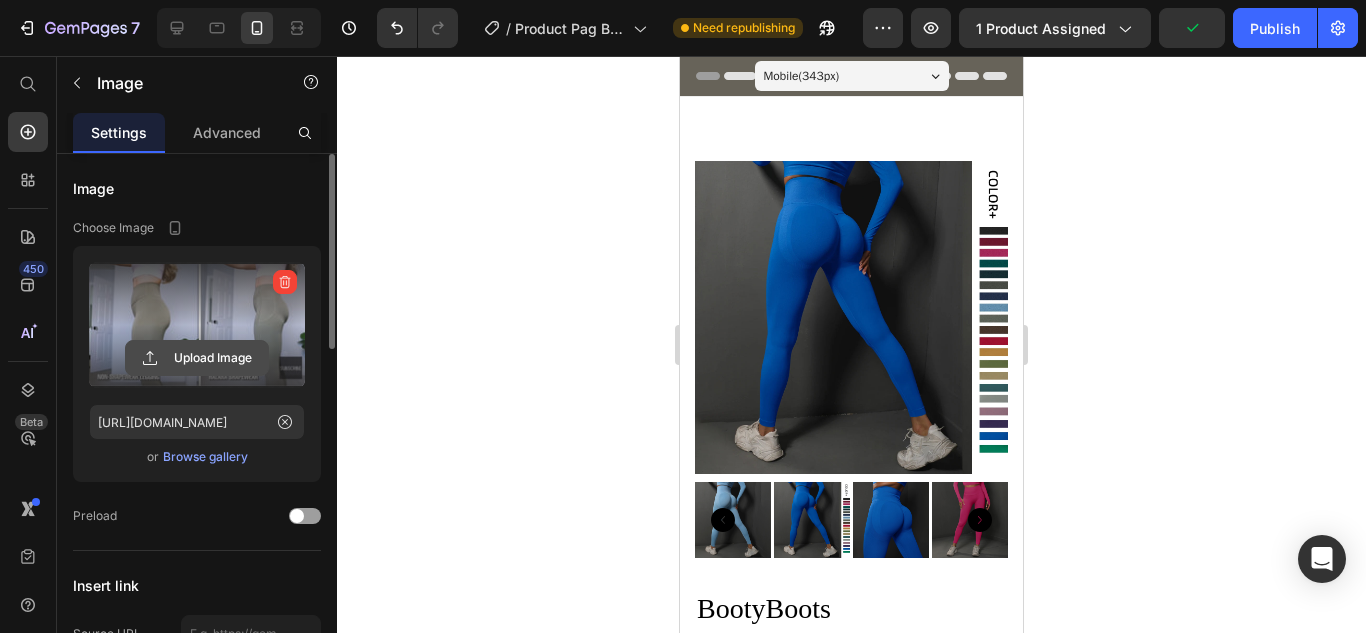 click 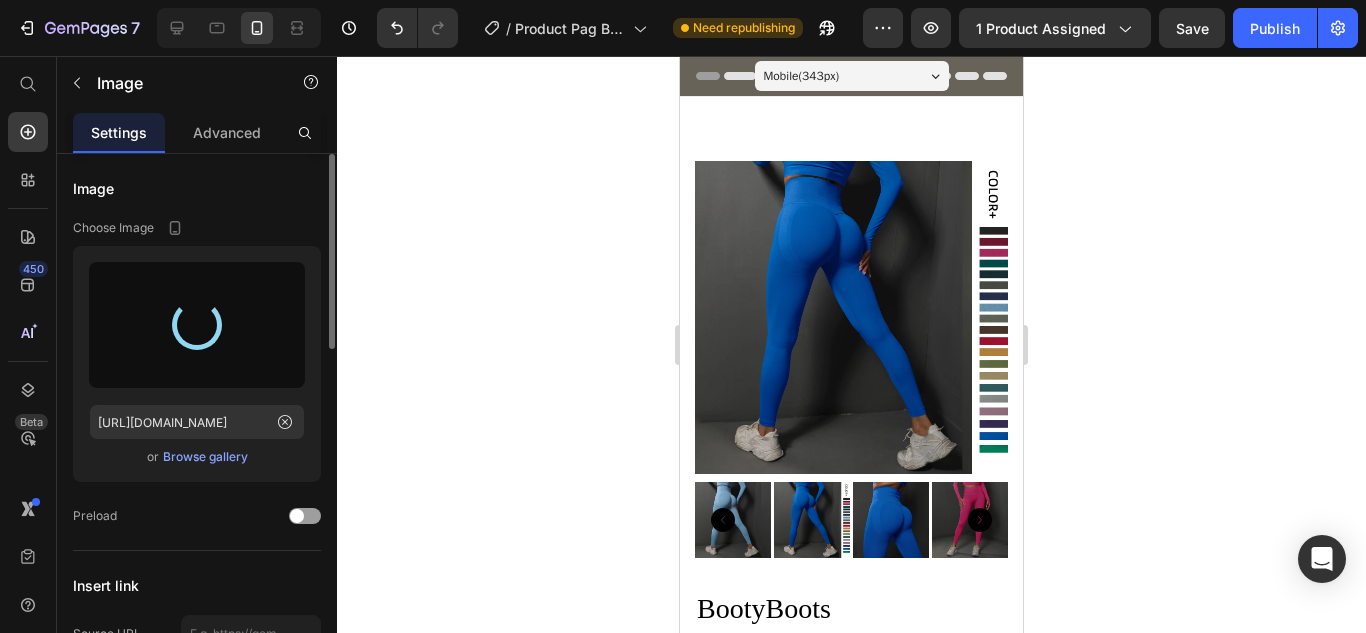 type on "[URL][DOMAIN_NAME]" 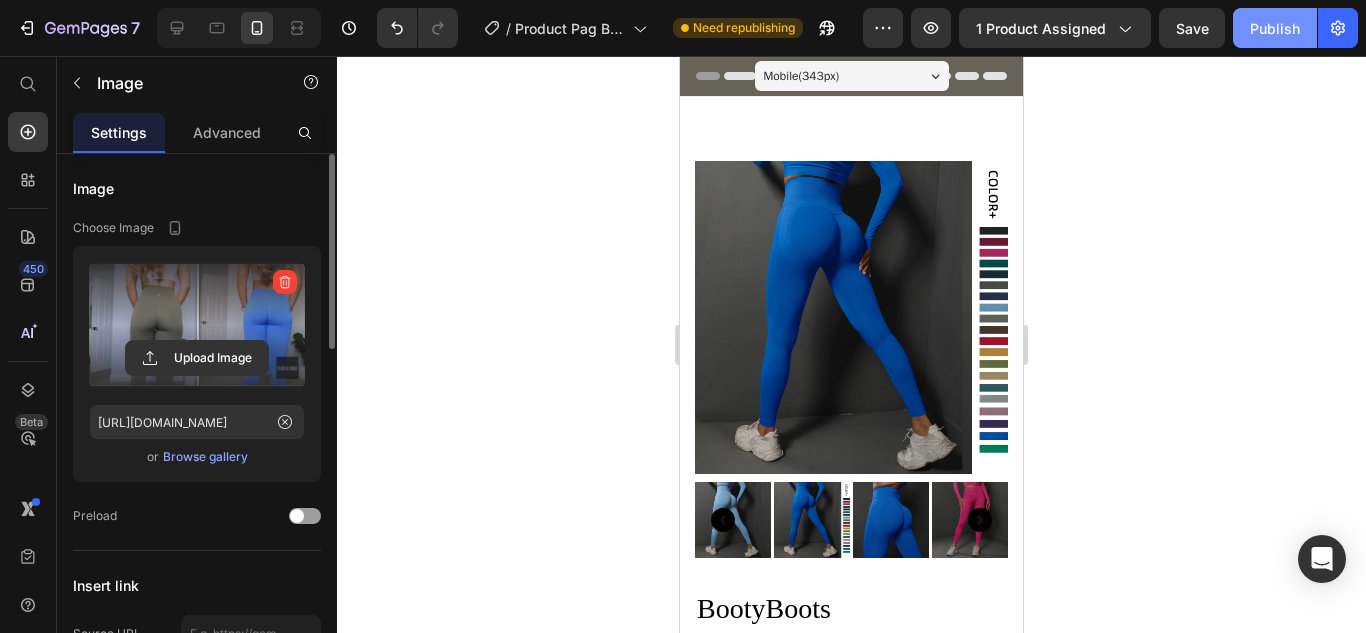 click on "Publish" at bounding box center [1275, 28] 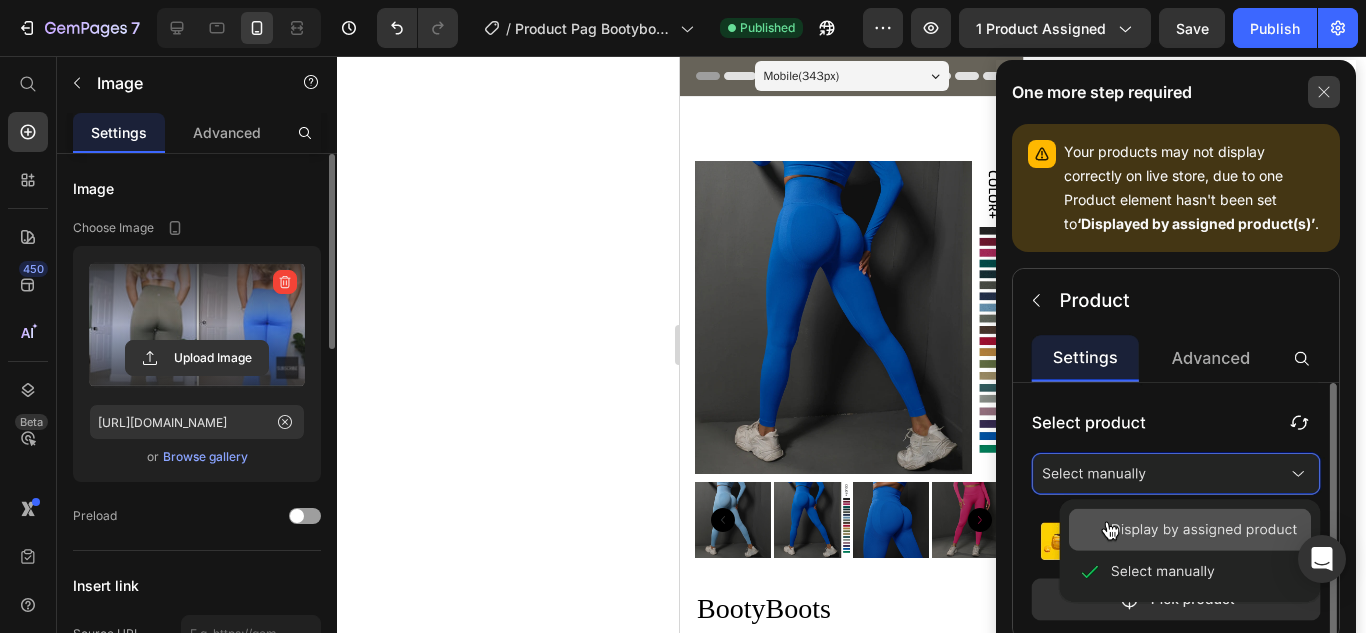 click 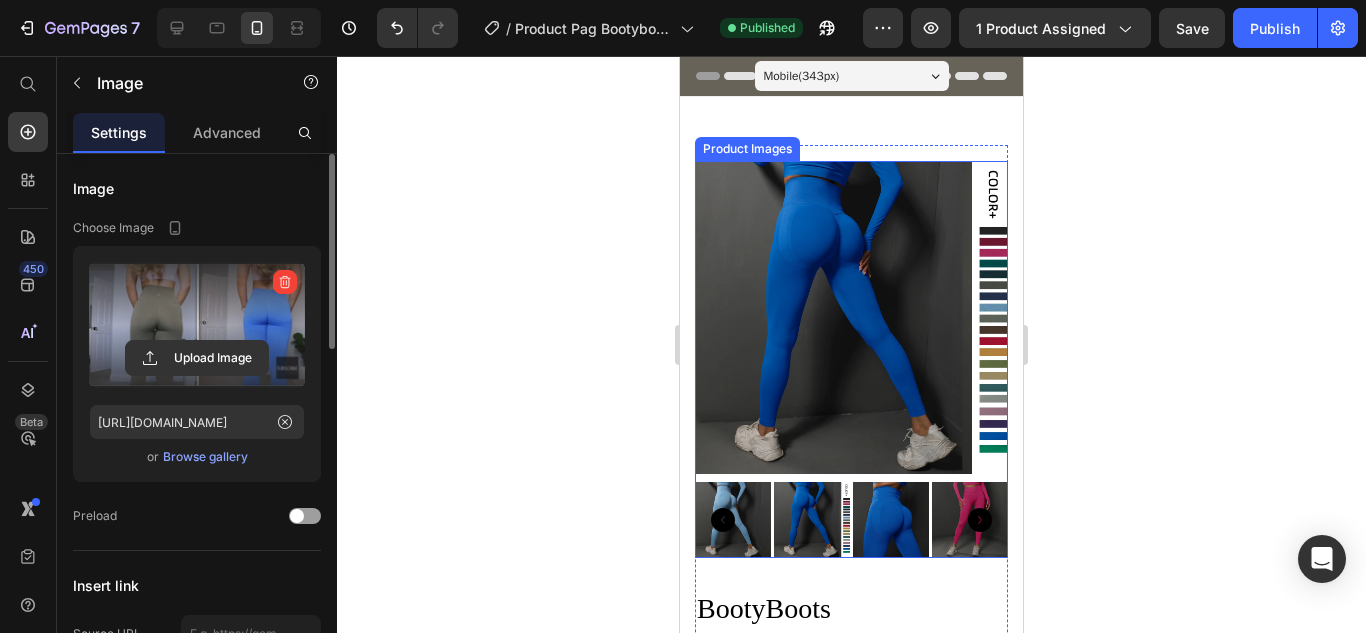 click at bounding box center [851, 317] 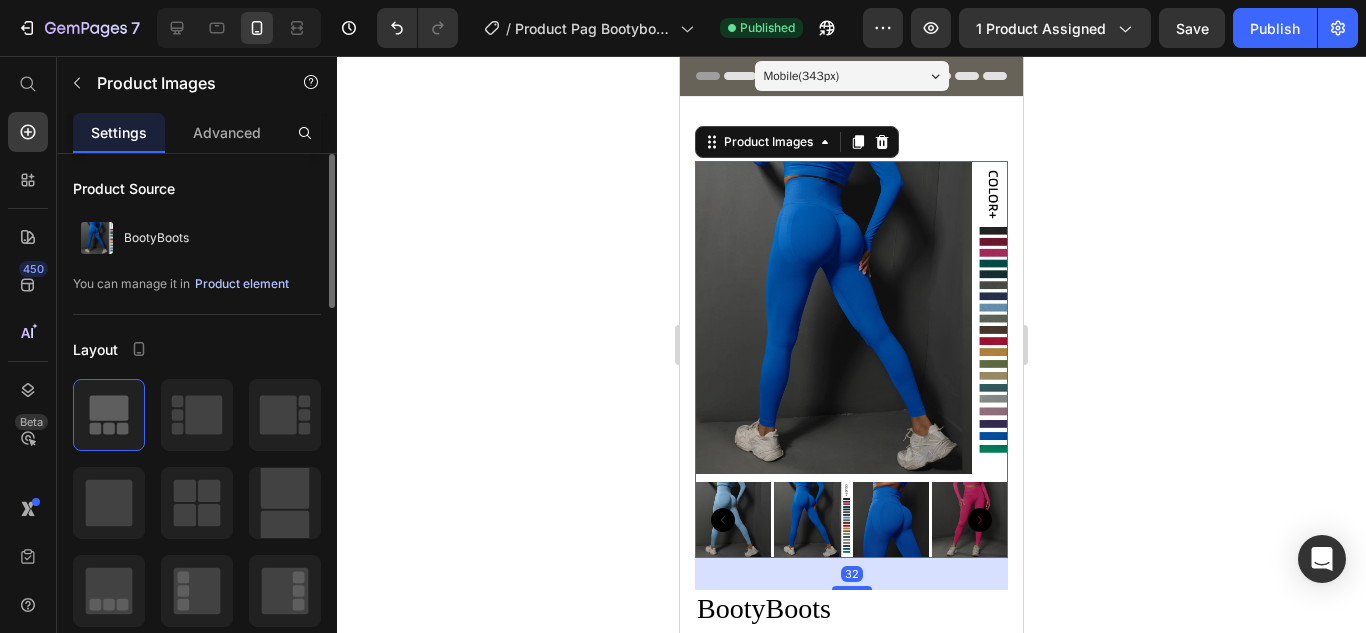 click on "Product element" at bounding box center [242, 284] 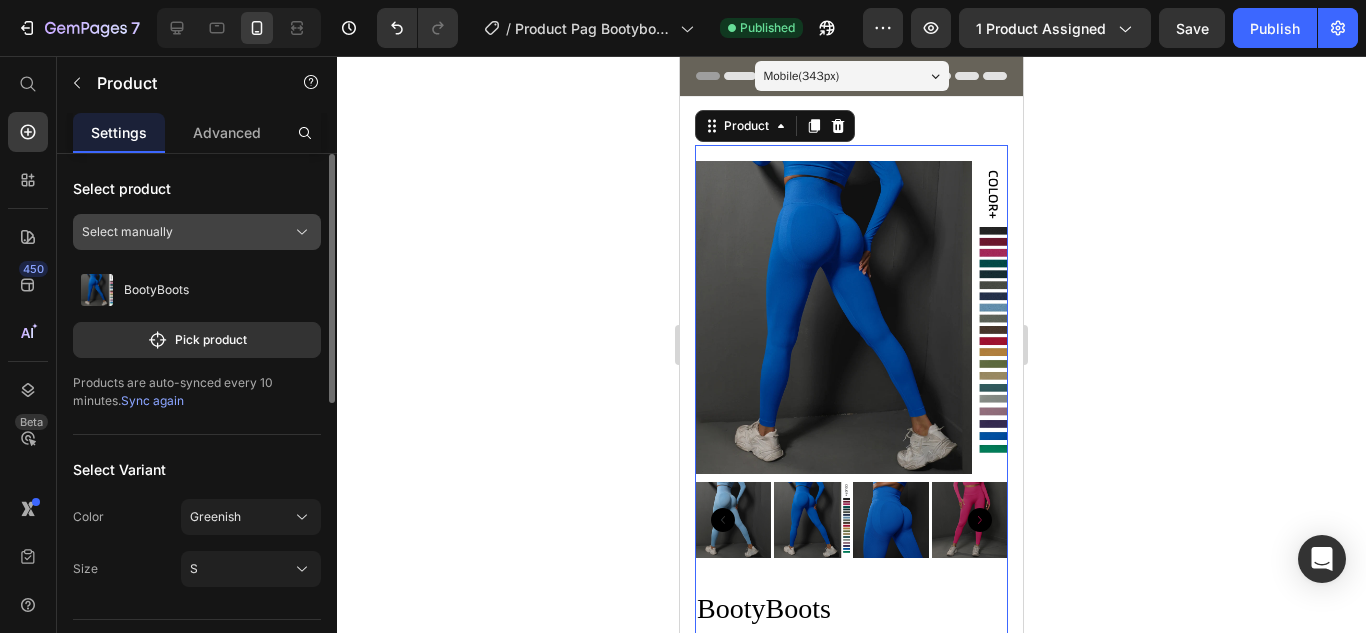click on "Select manually" 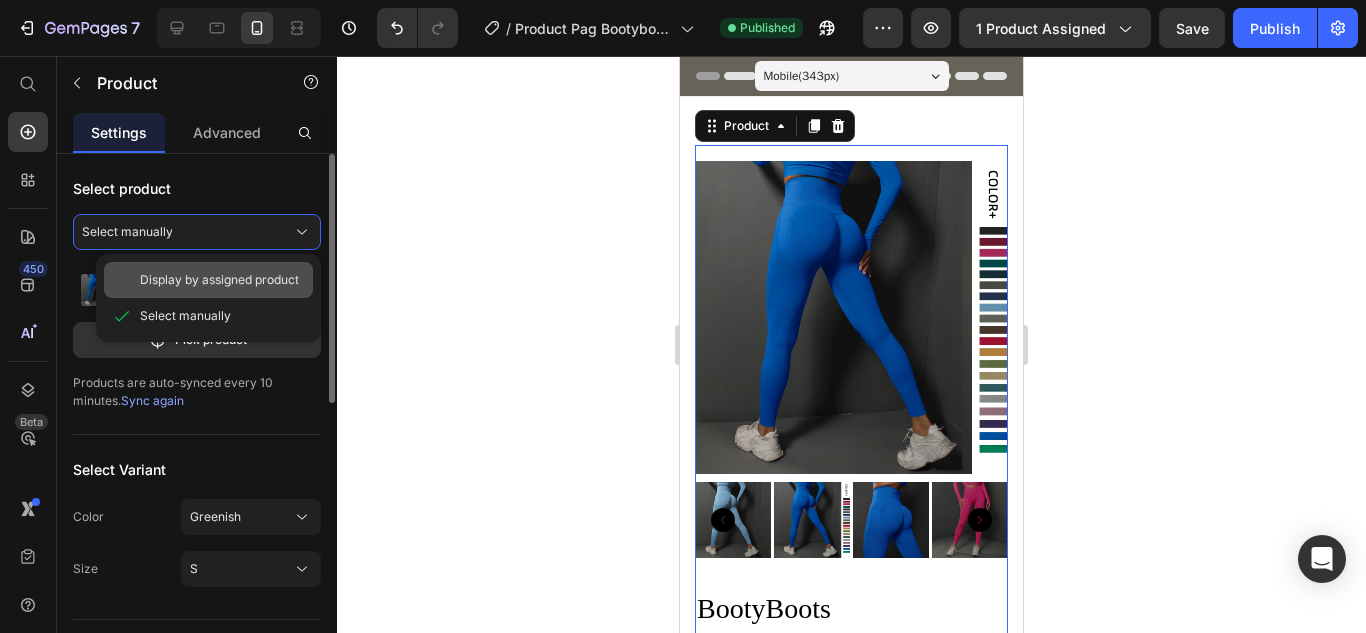 click on "Display by assigned product" 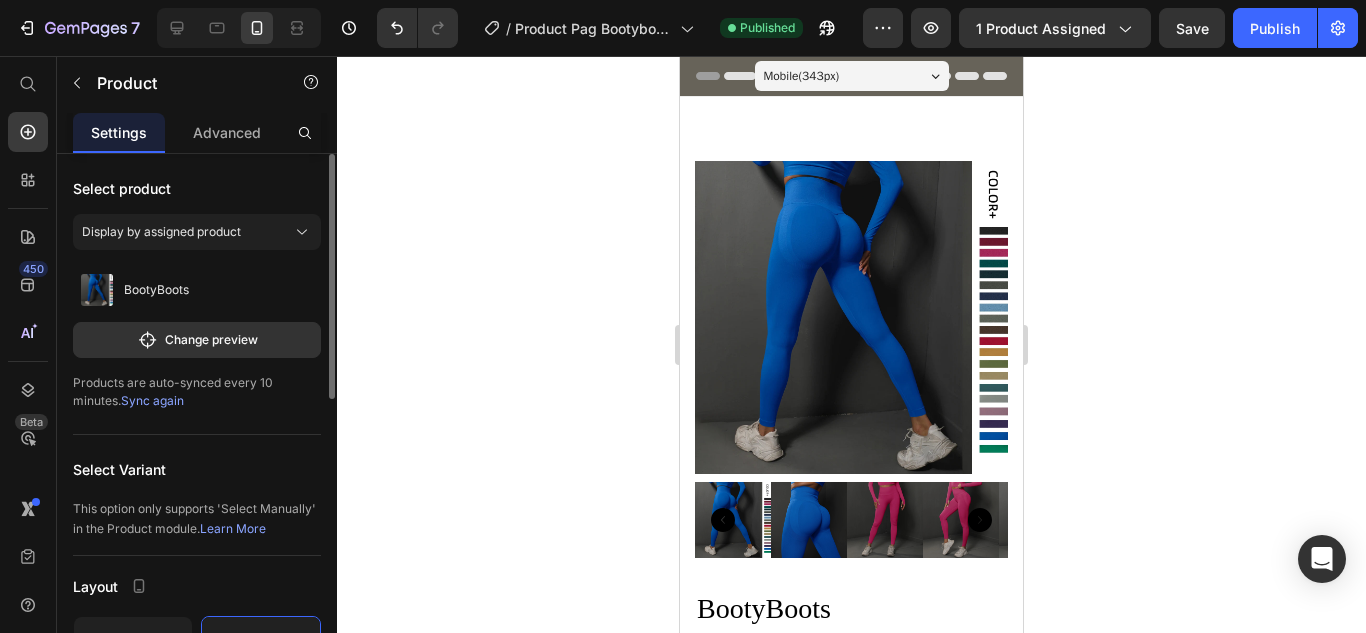 click on "BootyBoots" at bounding box center (197, 290) 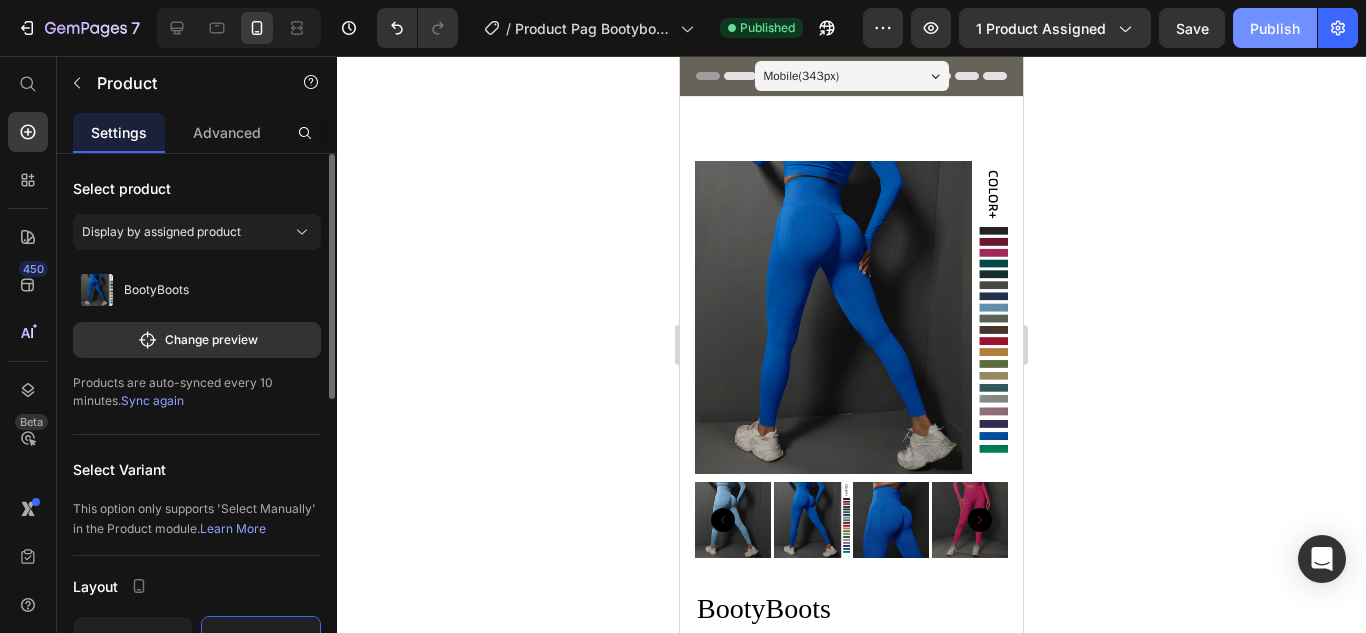 click on "Publish" at bounding box center [1275, 28] 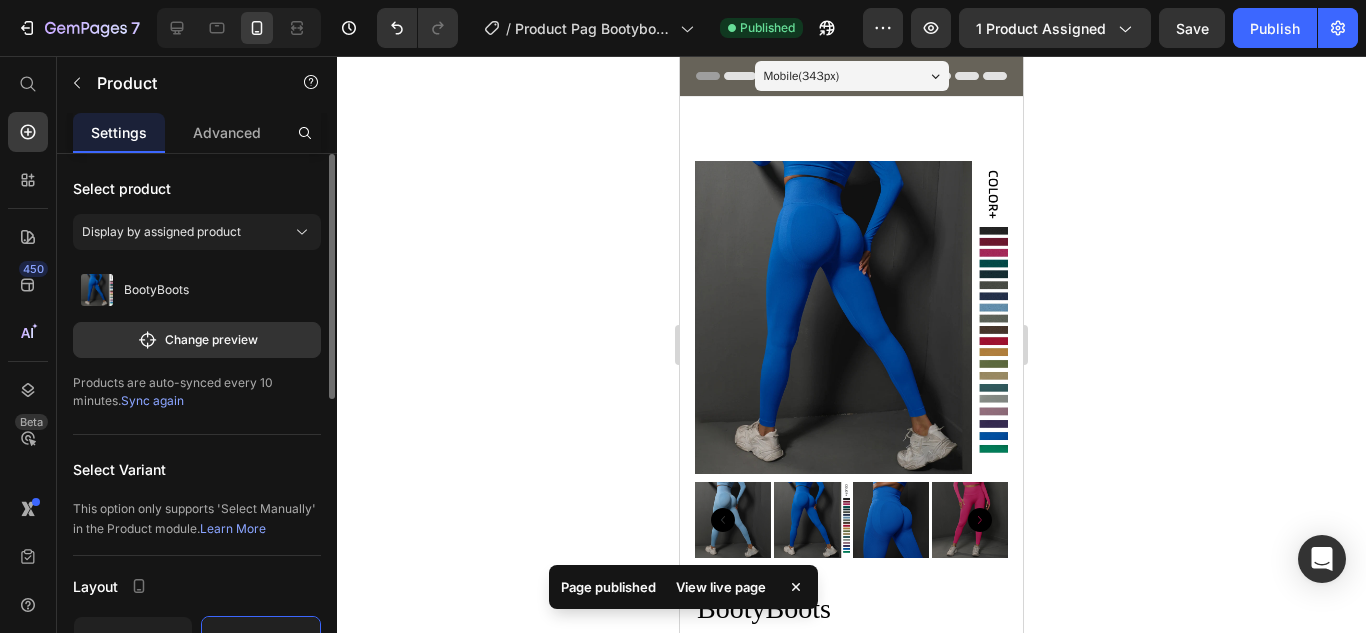 click 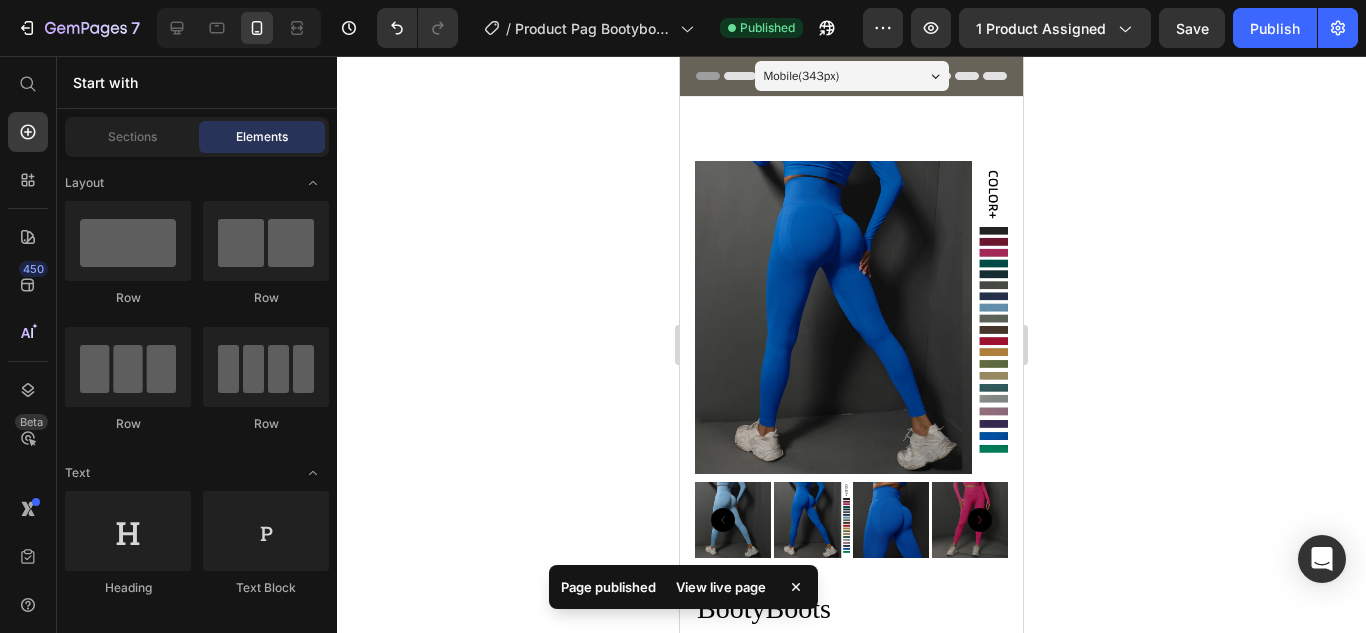 click 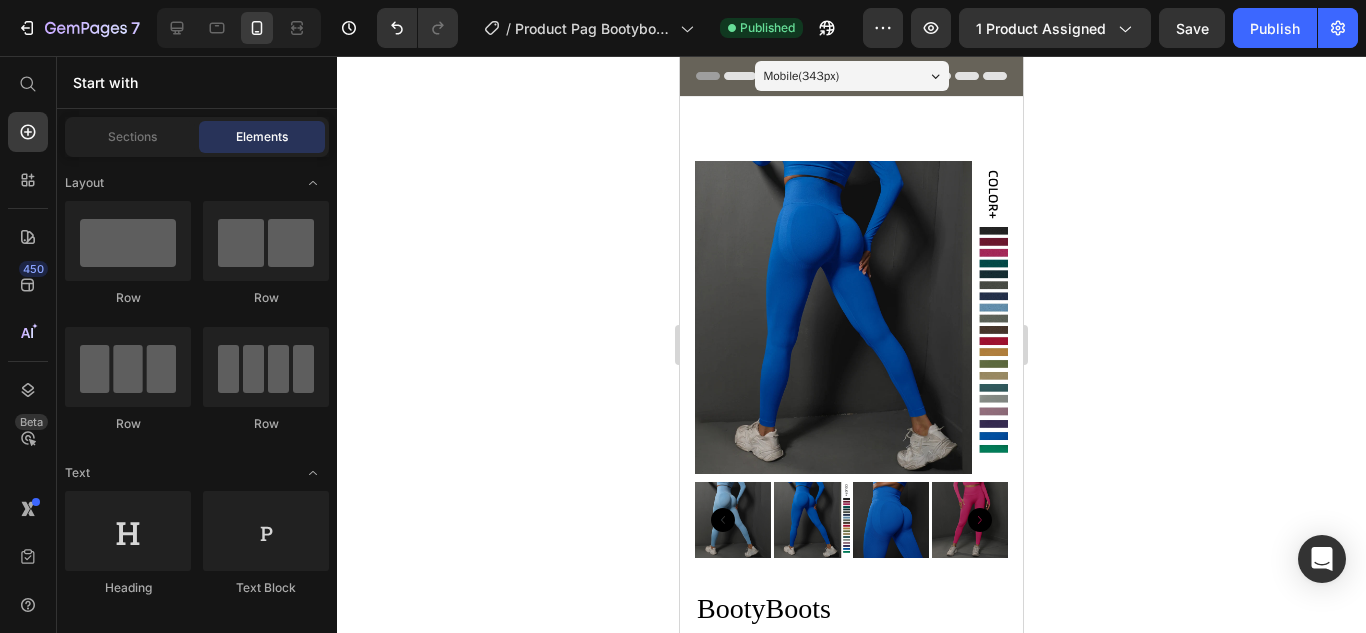 click on "5 left in stock" at bounding box center [810, 782] 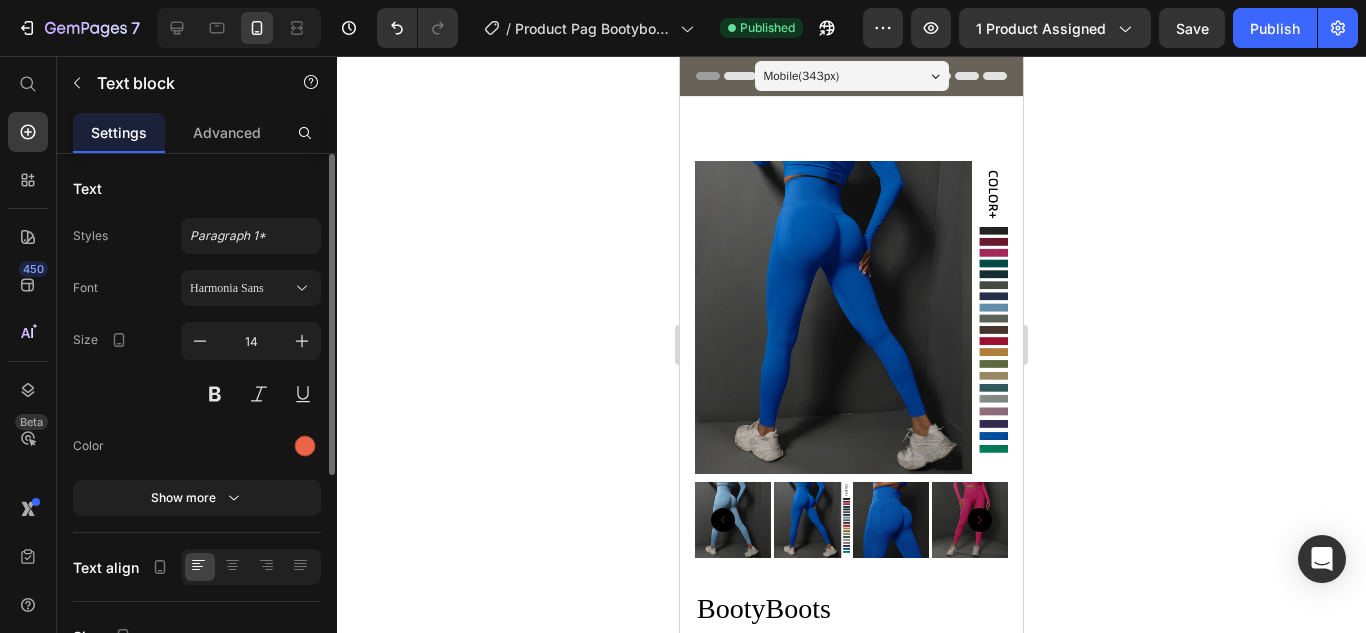 click 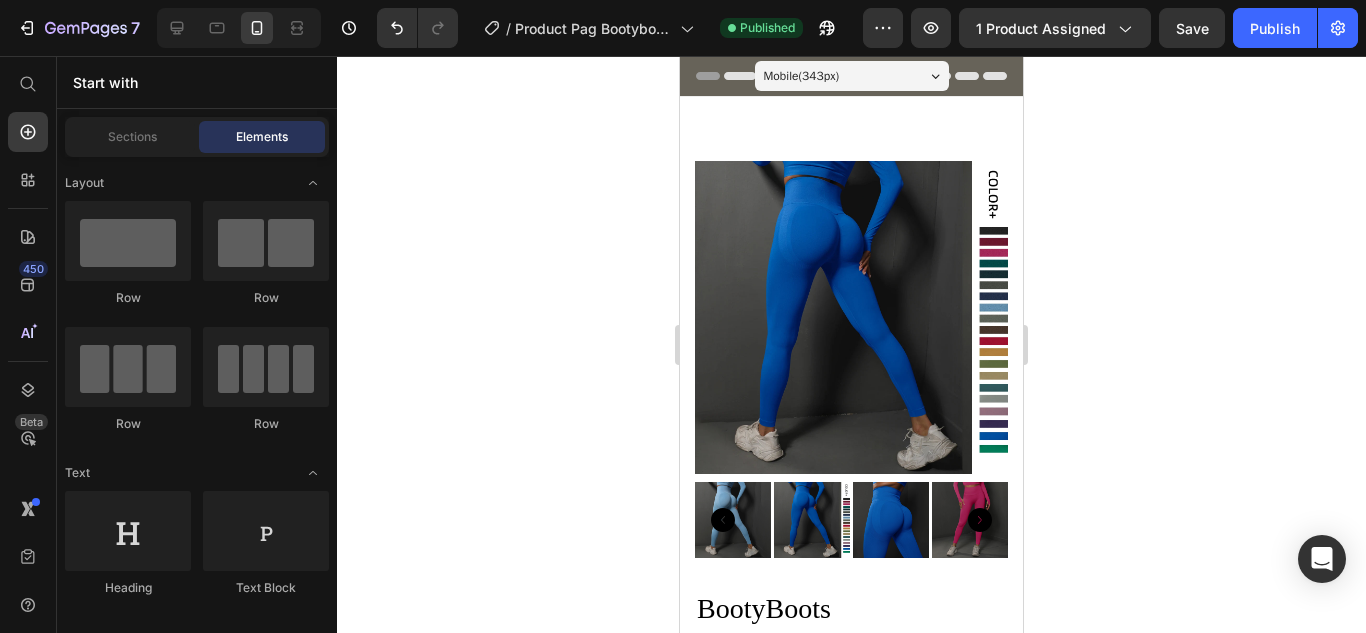 click on "Image
Drop element here Row Row" at bounding box center [851, 798] 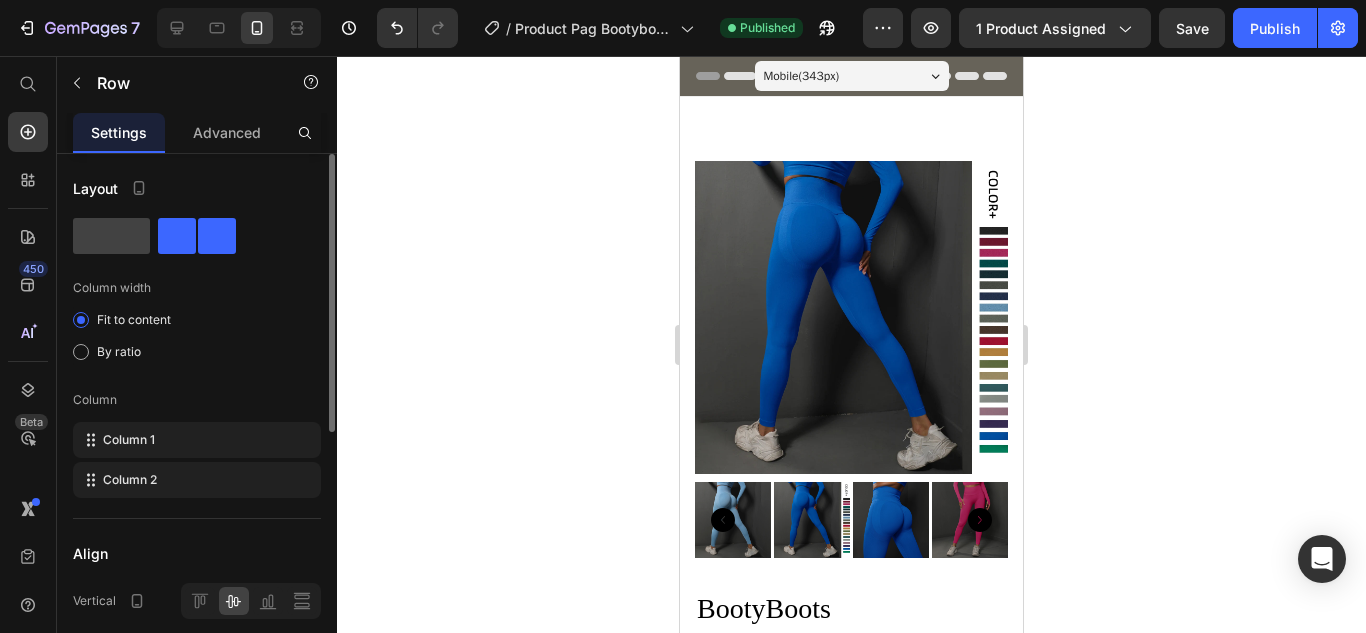 click 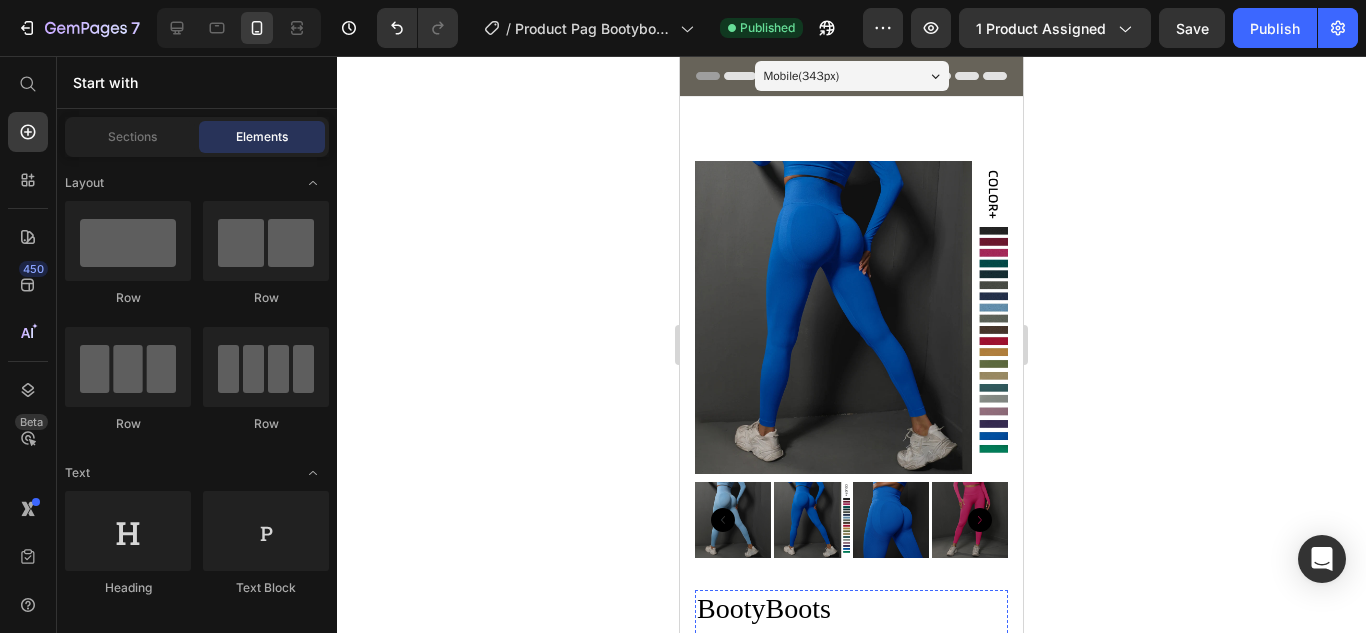 click on "Drop element here" at bounding box center (851, 791) 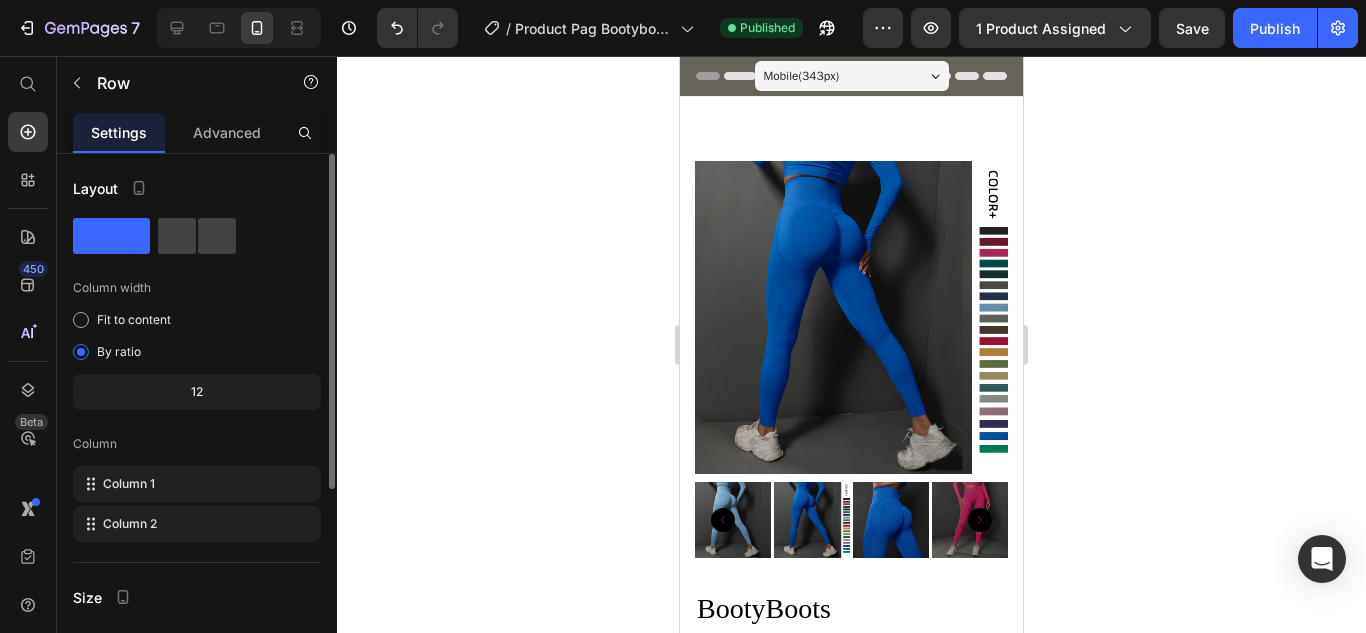 click 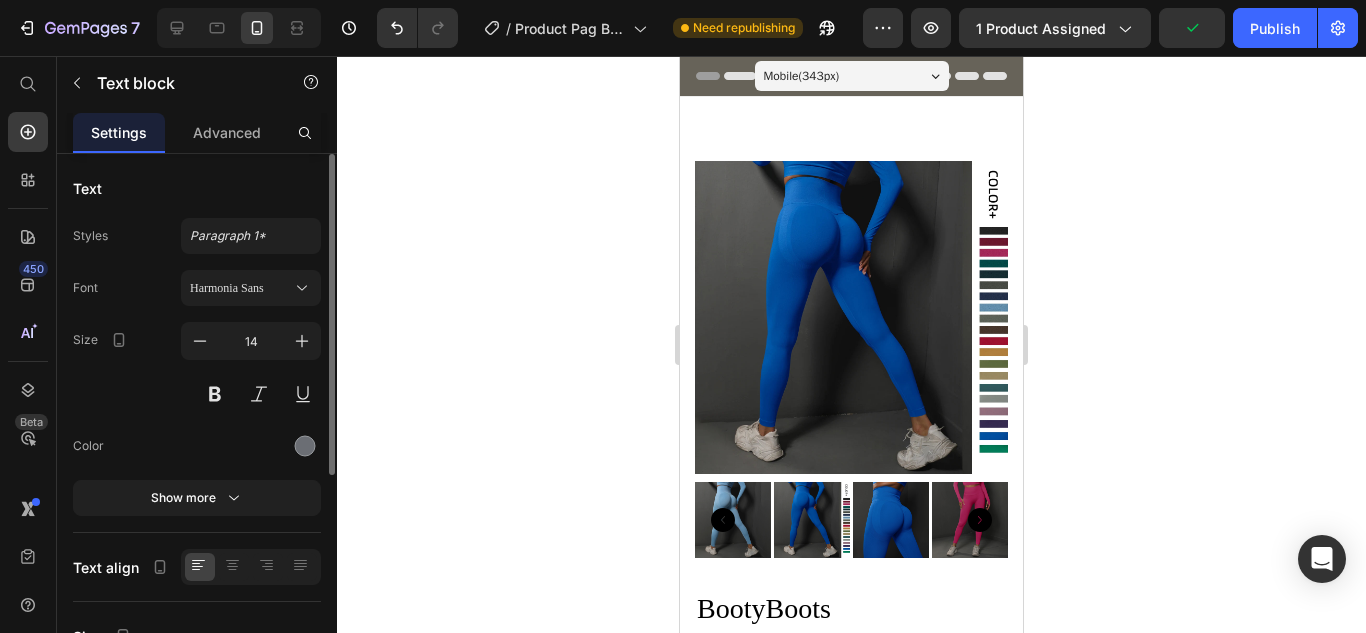 click on "Short top in soft fabric with a square neckline and draped bodice. Long sleeves with narrow elastic at shoulders and cuffs. Lined bodice." at bounding box center [851, 878] 